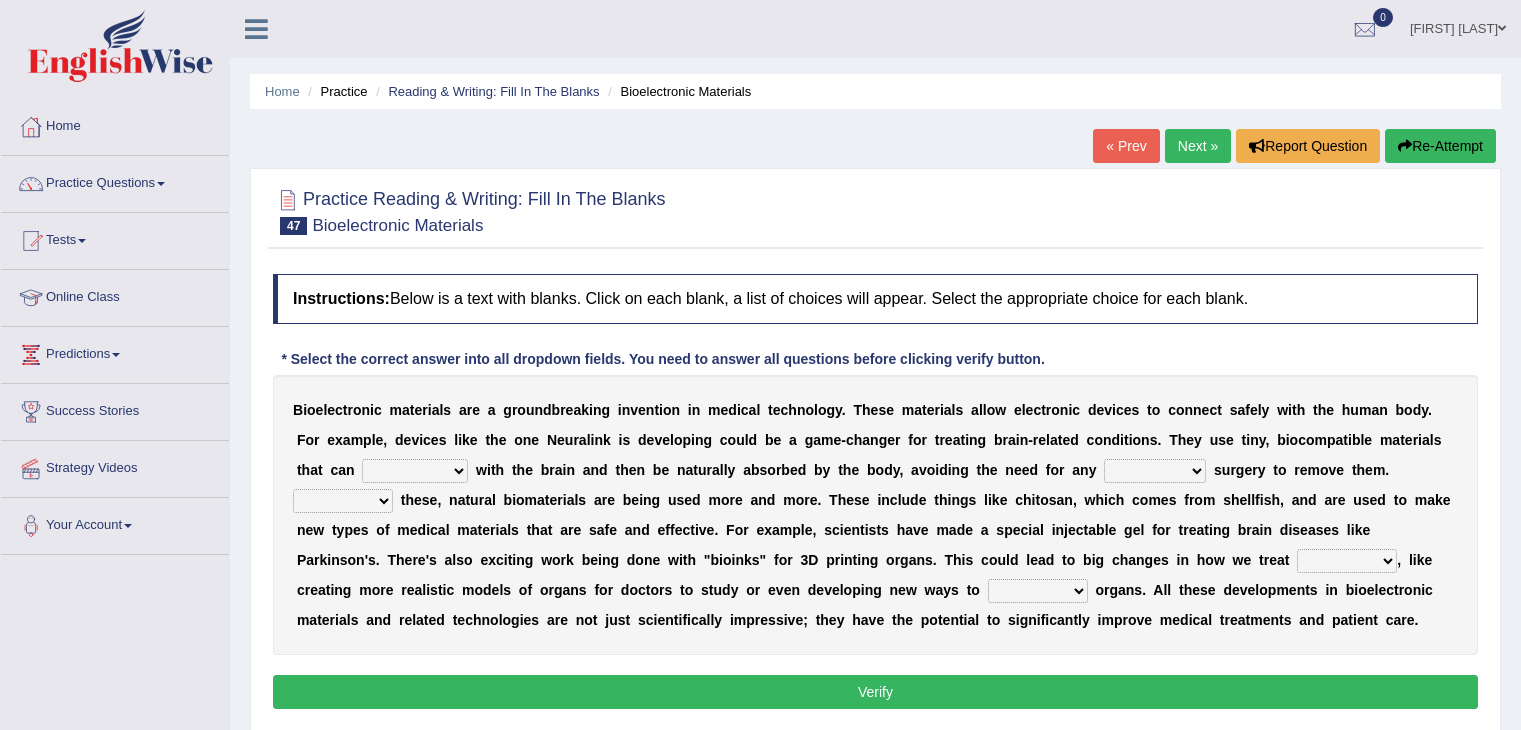 scroll, scrollTop: 100, scrollLeft: 0, axis: vertical 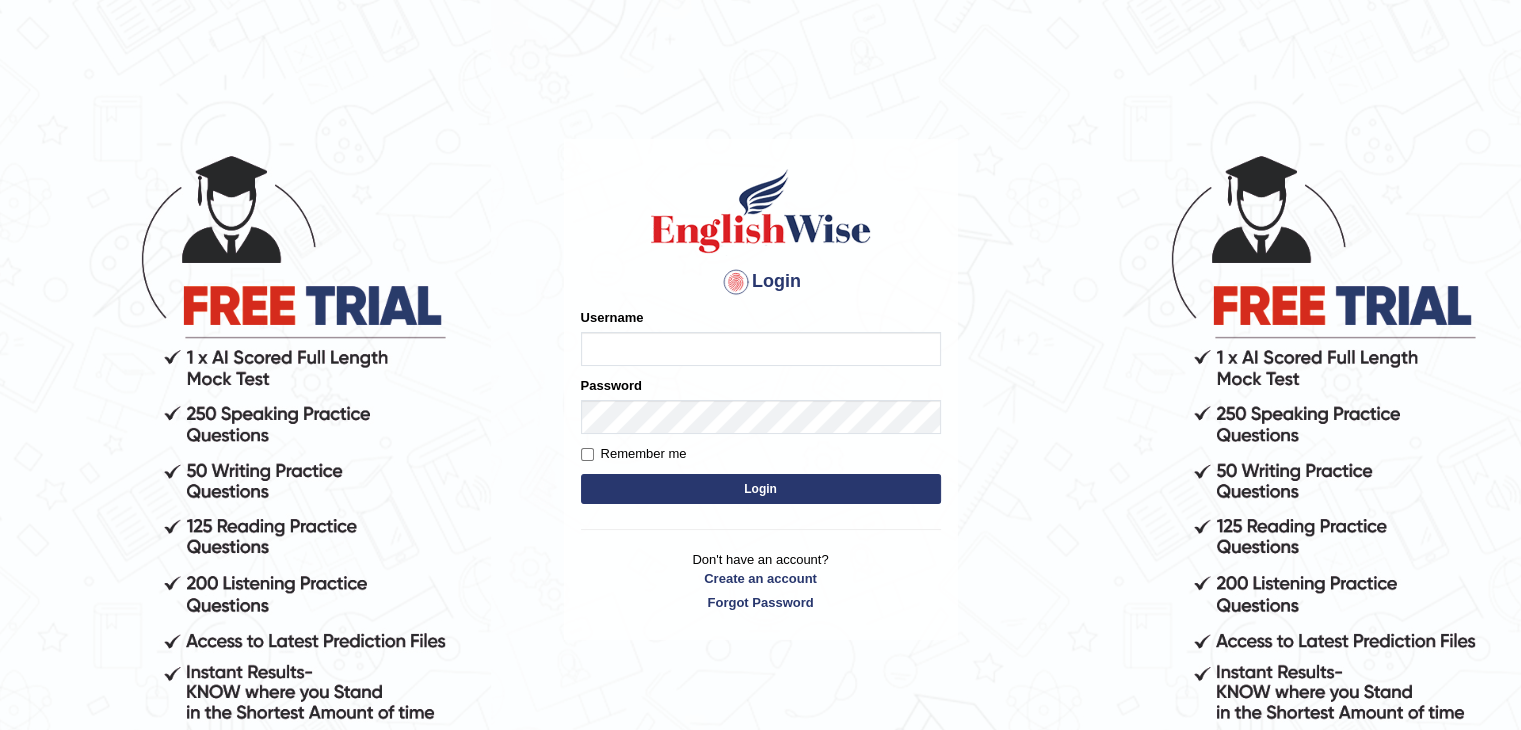 type on "JAGDISHKUMAR" 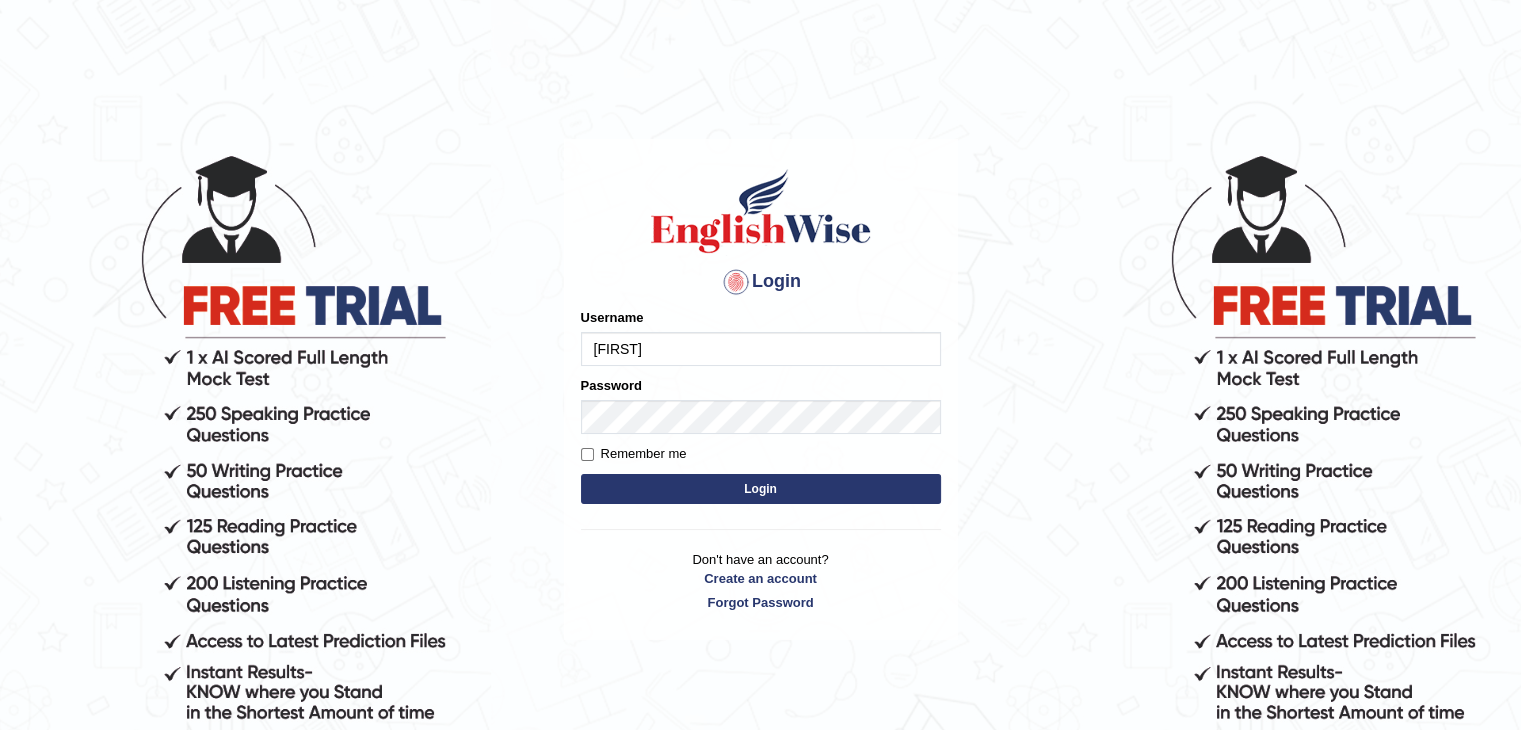 click on "Login" at bounding box center [761, 489] 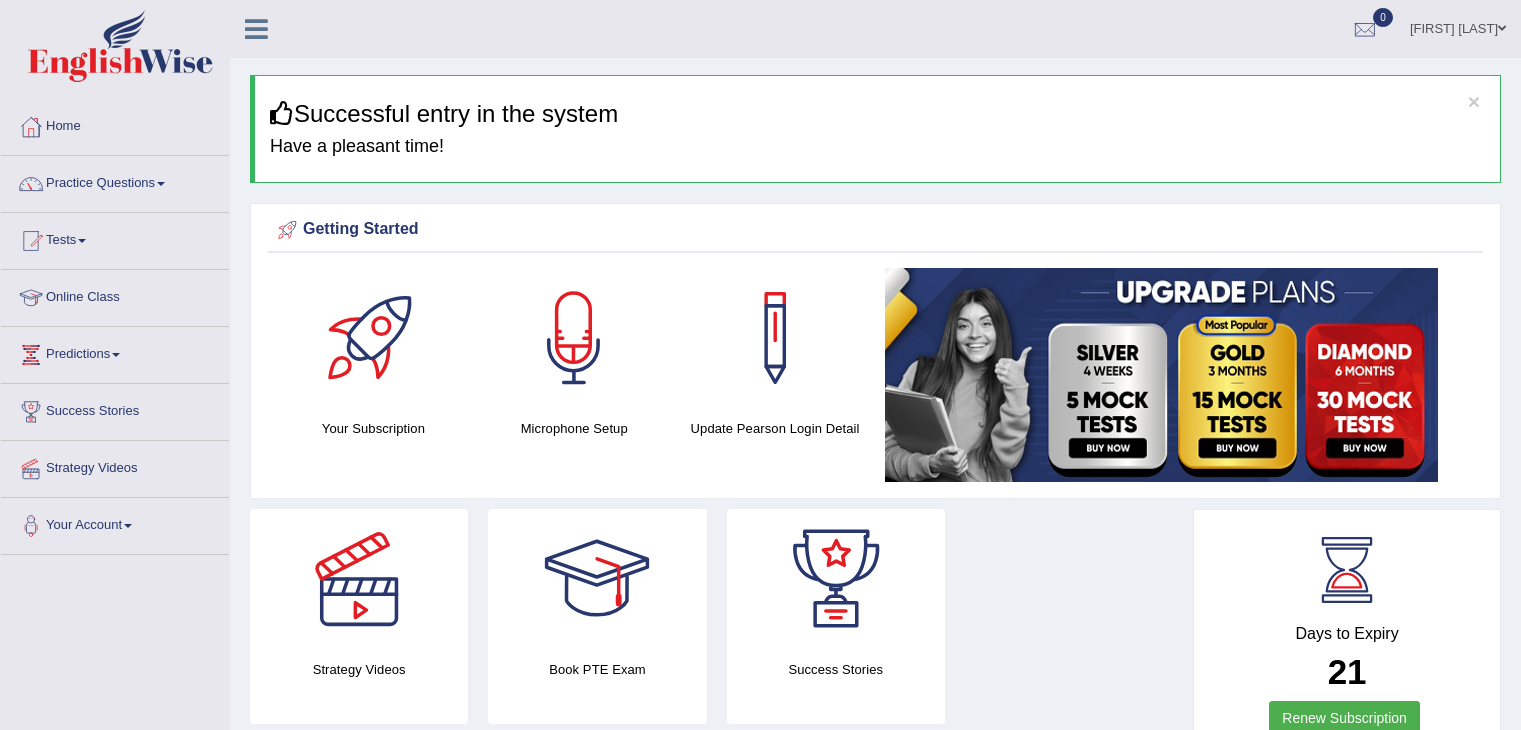 scroll, scrollTop: 0, scrollLeft: 0, axis: both 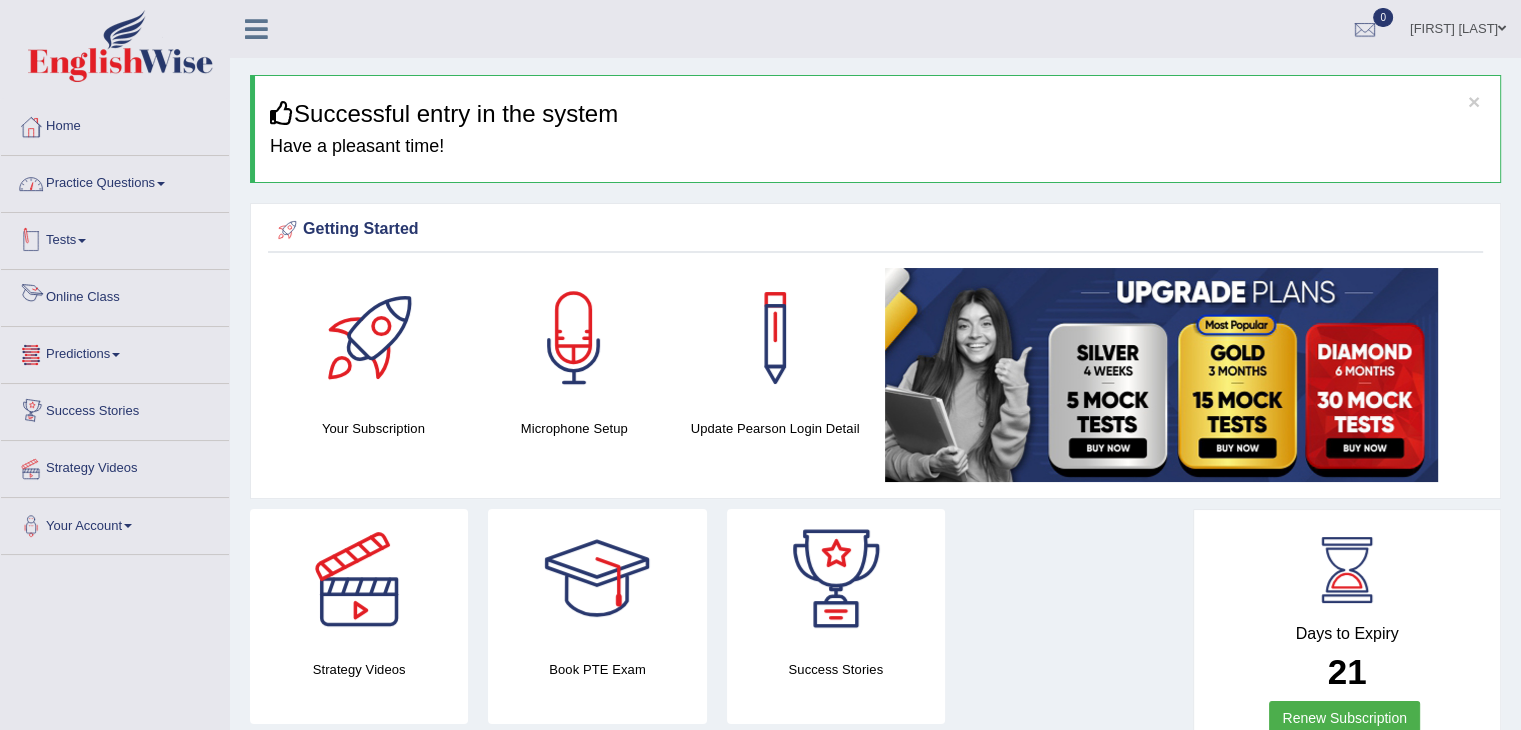 click on "Practice Questions" at bounding box center [115, 181] 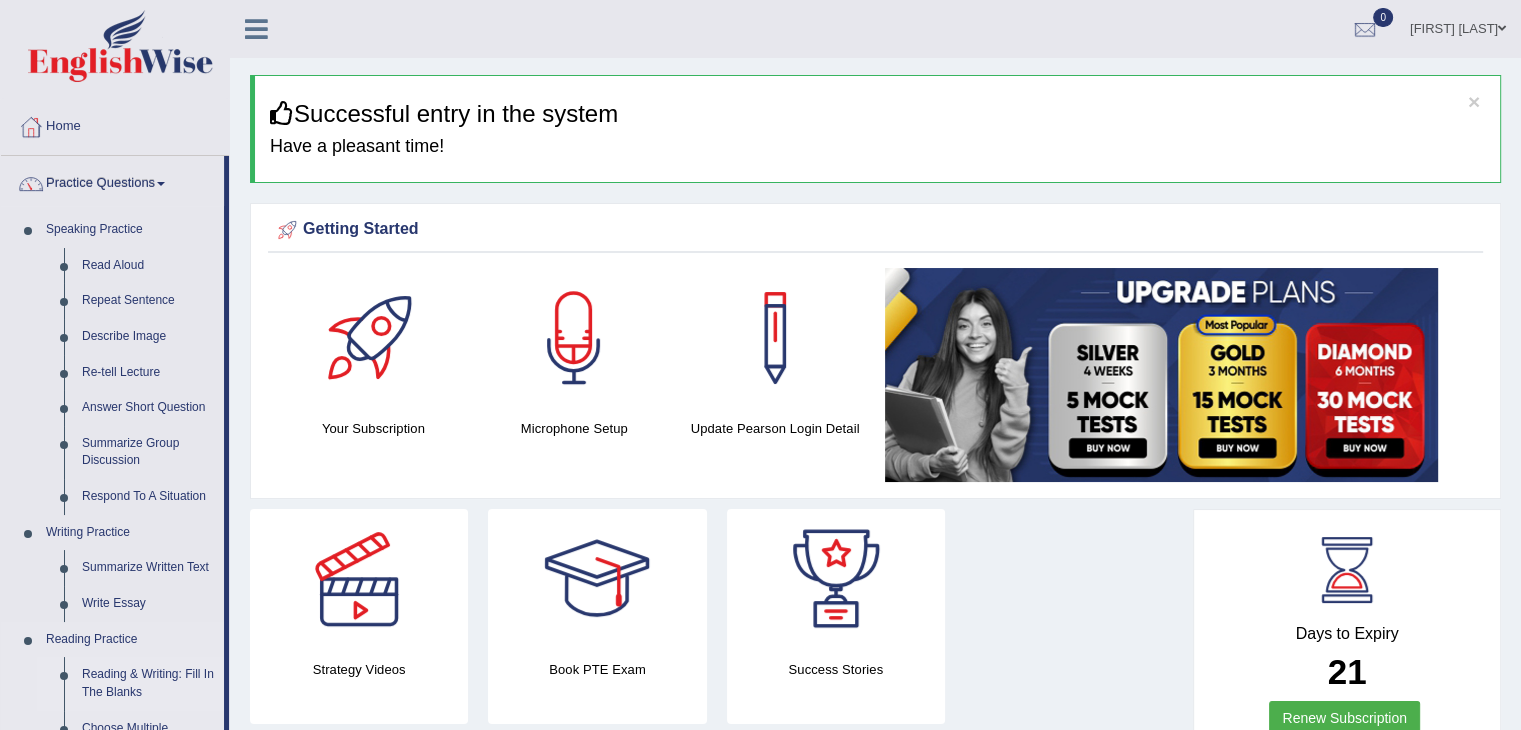 click on "Reading & Writing: Fill In The Blanks" at bounding box center [148, 683] 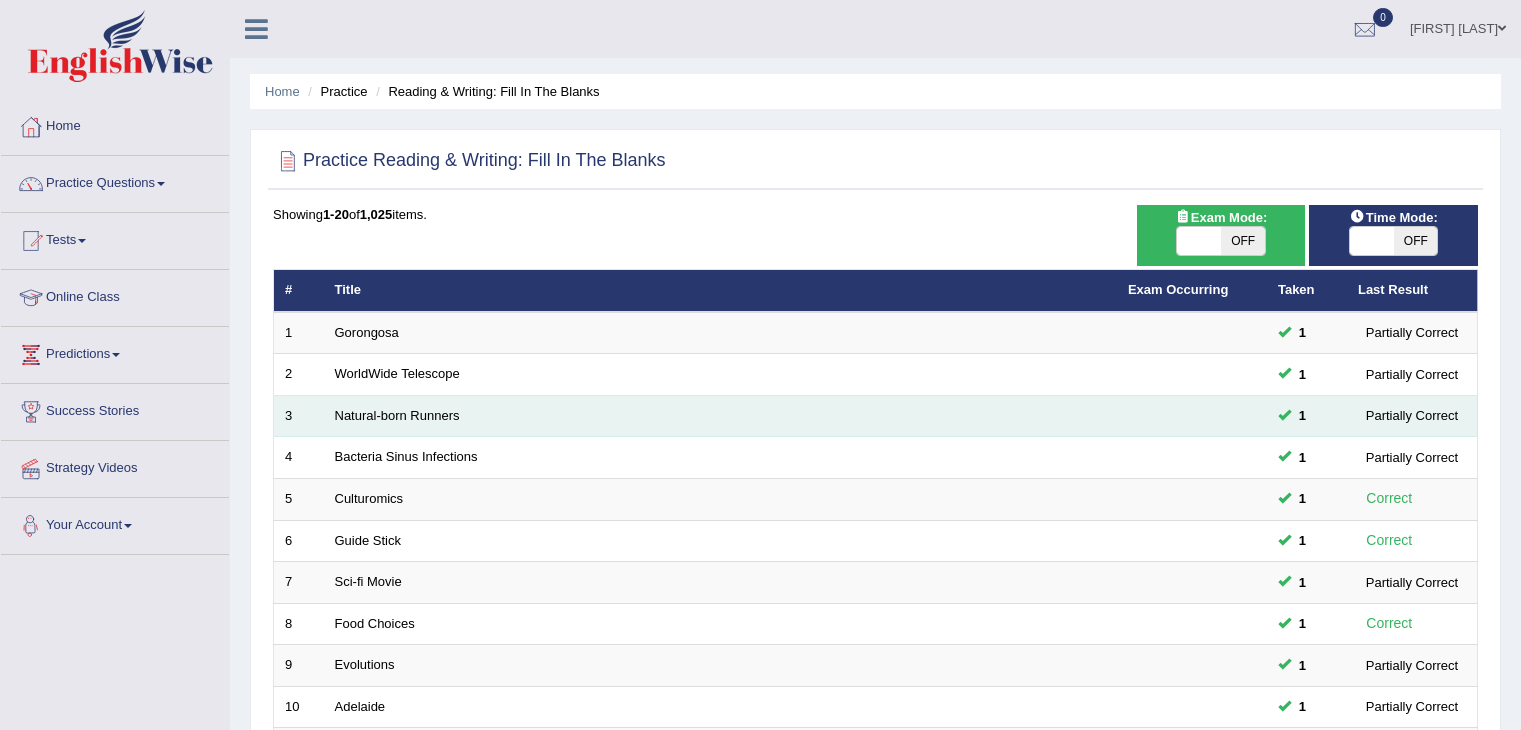 scroll, scrollTop: 0, scrollLeft: 0, axis: both 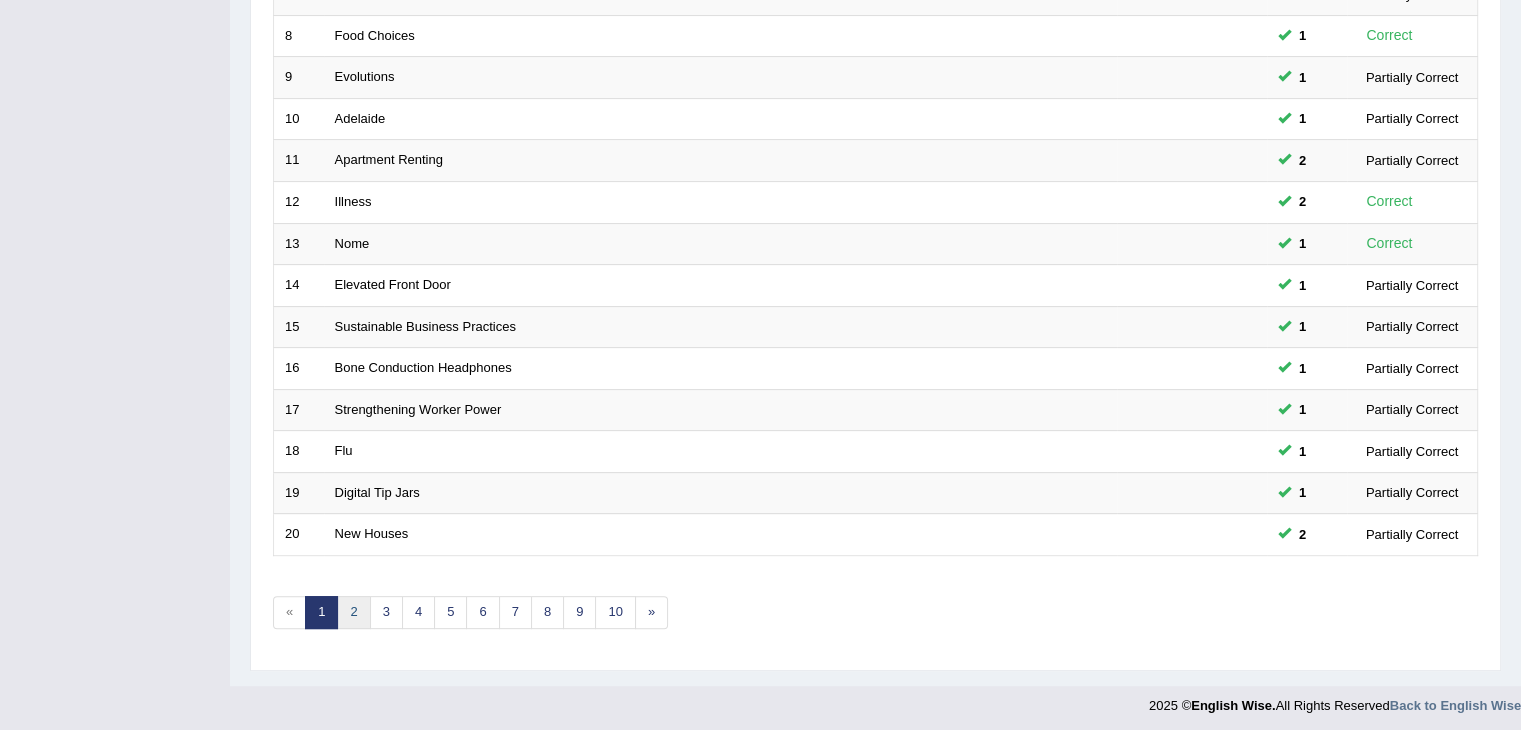 click on "2" at bounding box center [353, 612] 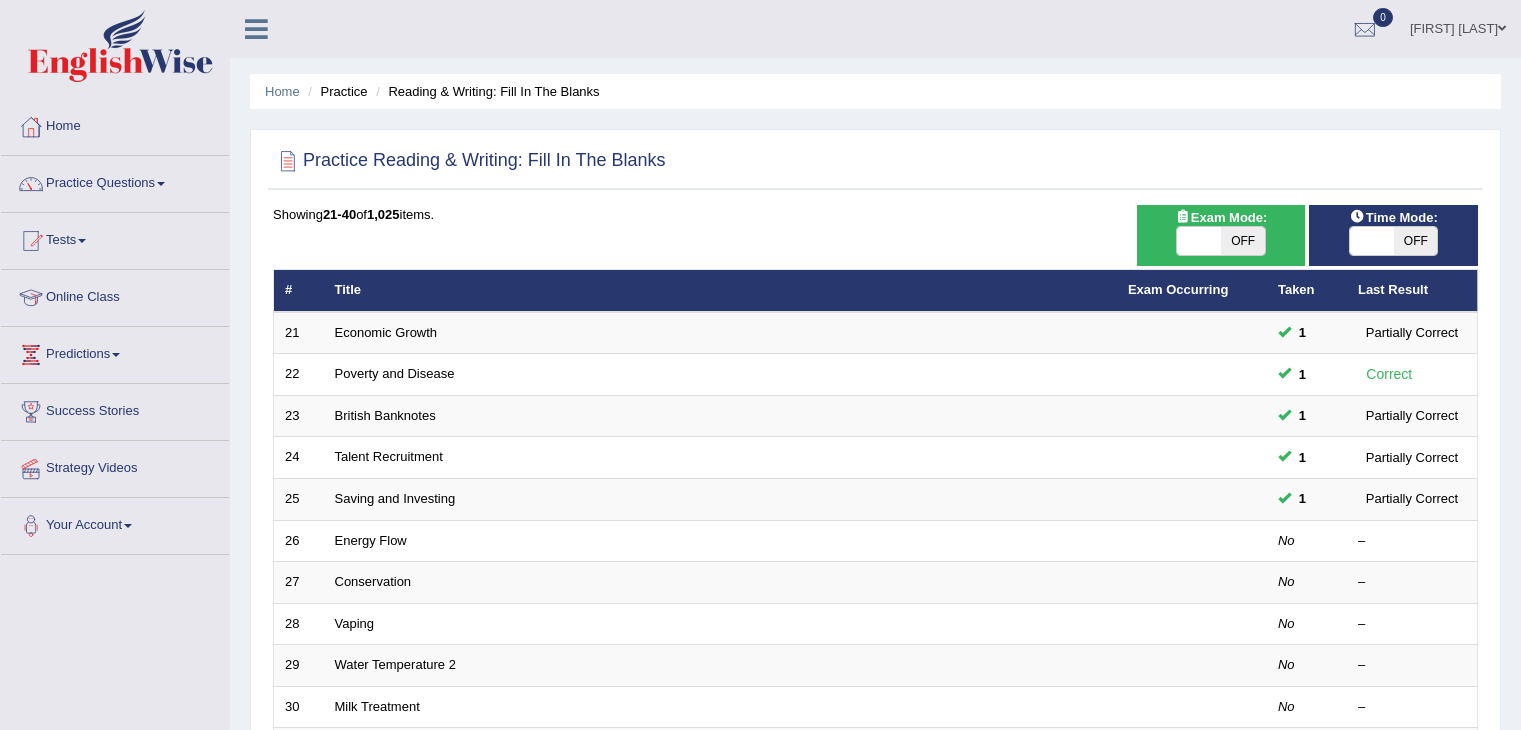 scroll, scrollTop: 0, scrollLeft: 0, axis: both 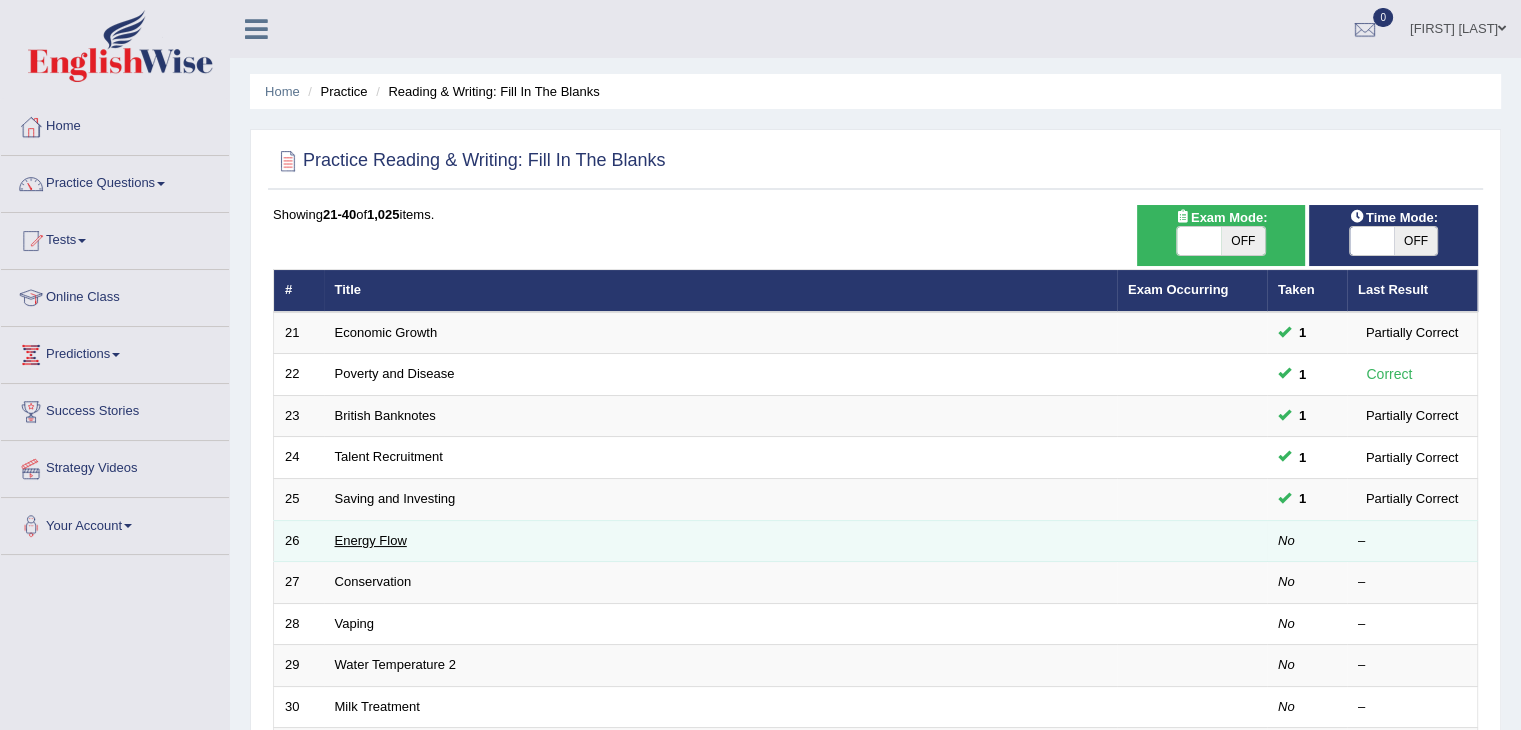 click on "Energy Flow" at bounding box center [371, 540] 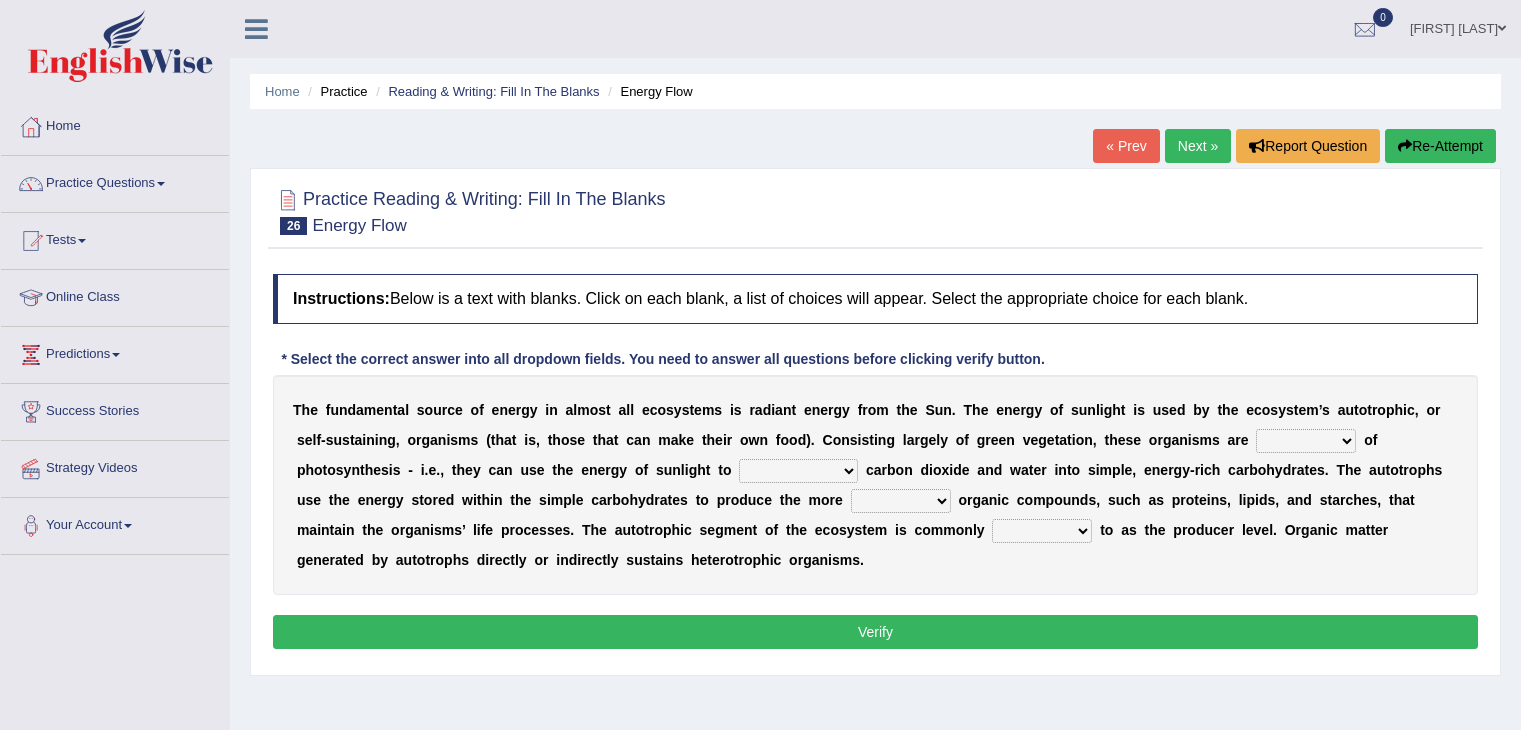 scroll, scrollTop: 0, scrollLeft: 0, axis: both 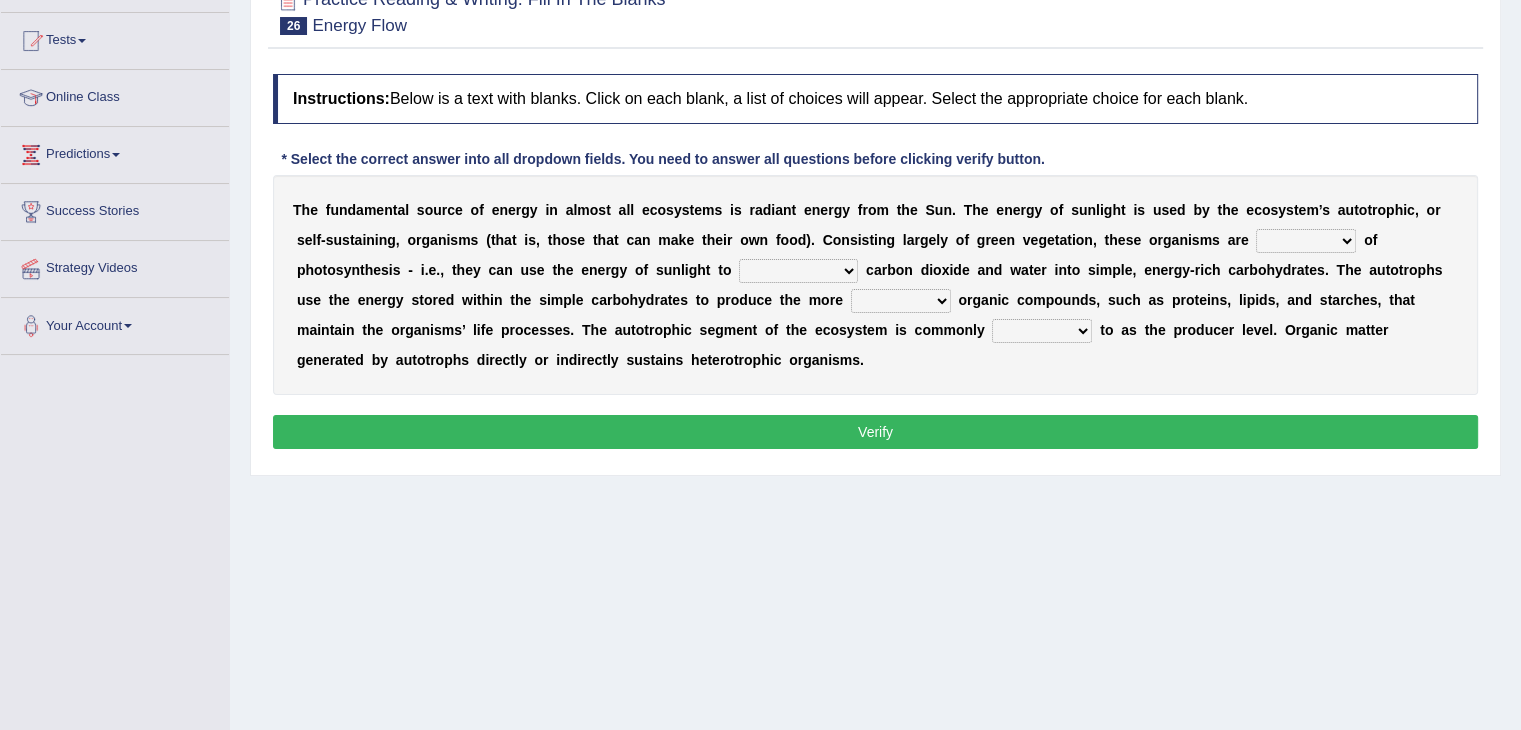 click on "r" at bounding box center (1159, 240) 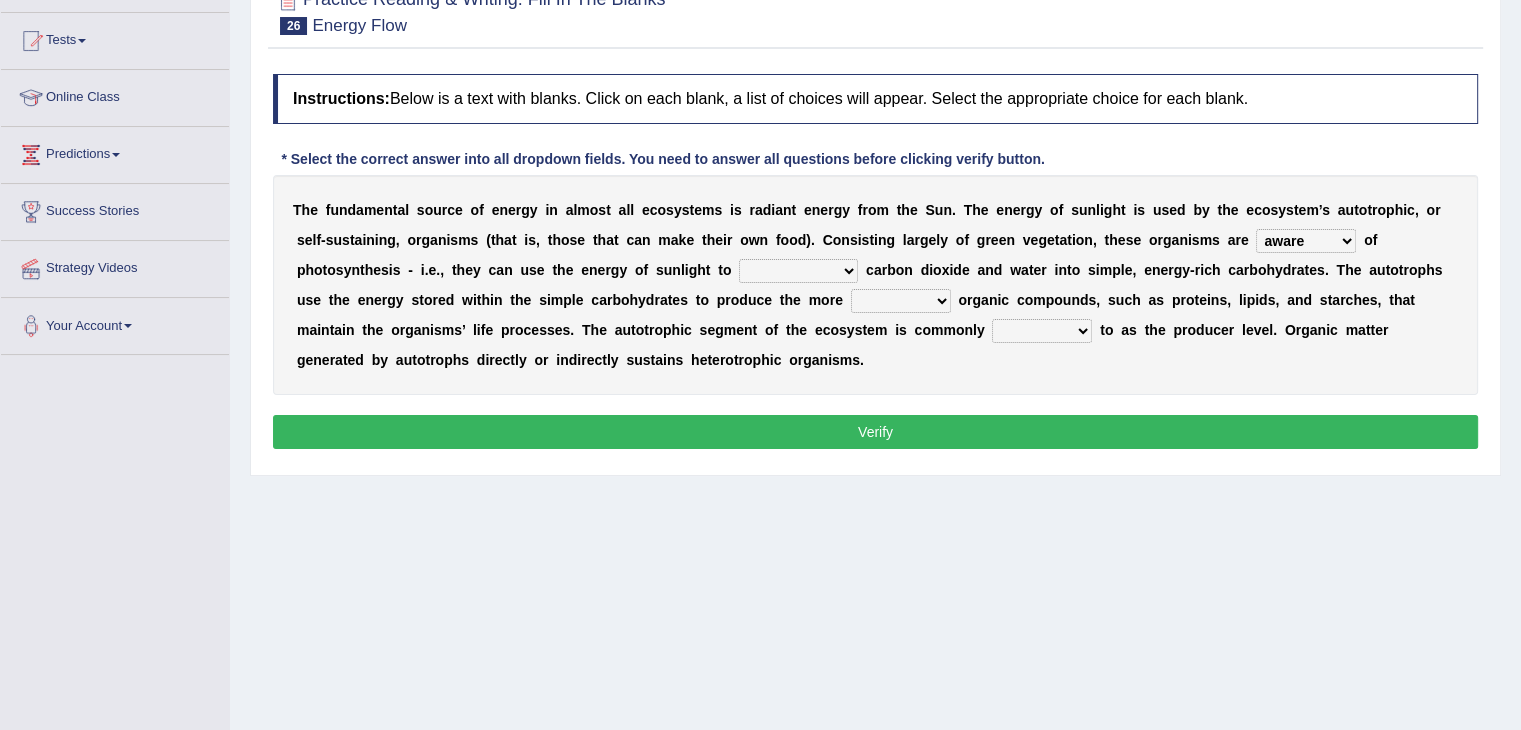 click on "aware capable proud guilty" at bounding box center [1306, 241] 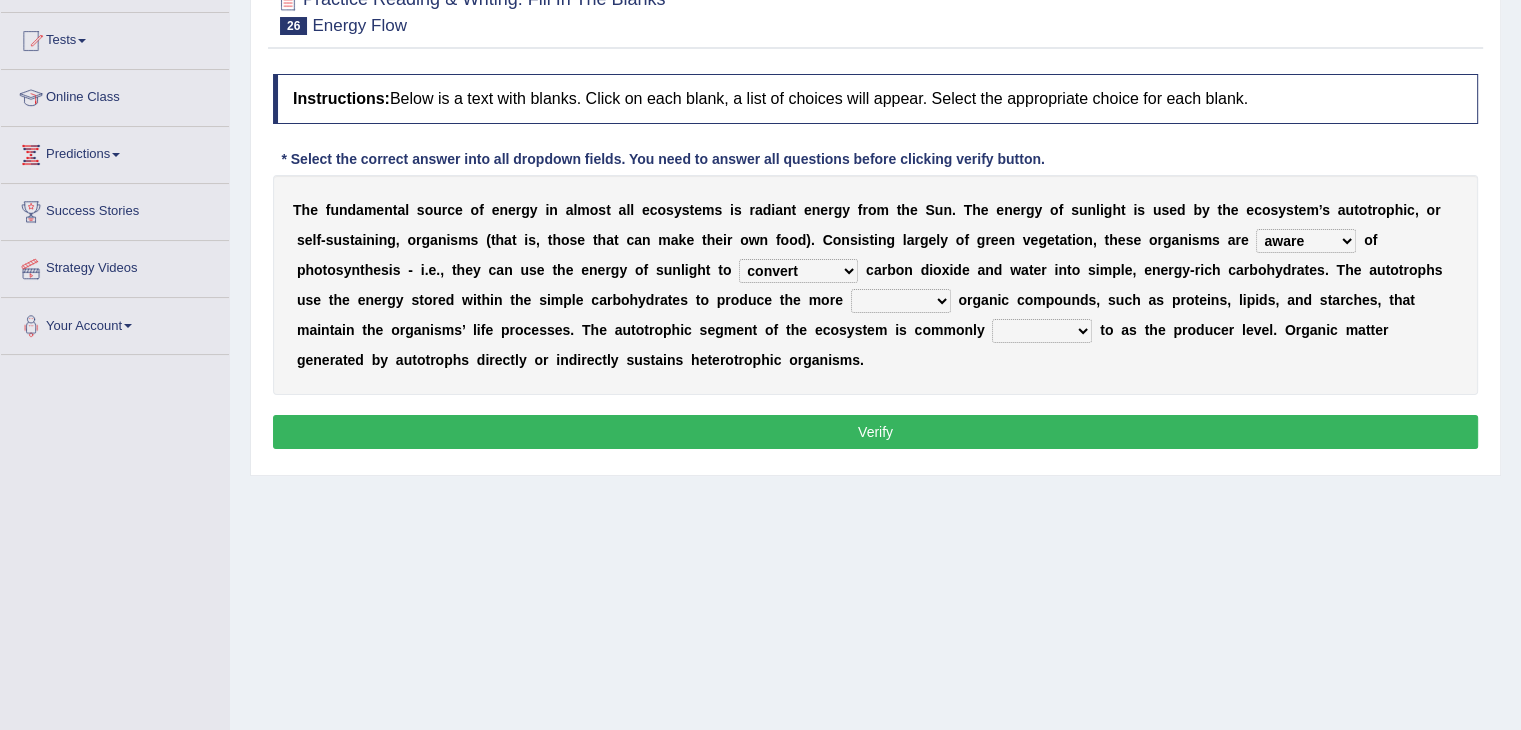 click on "communicate build convert force" at bounding box center (798, 271) 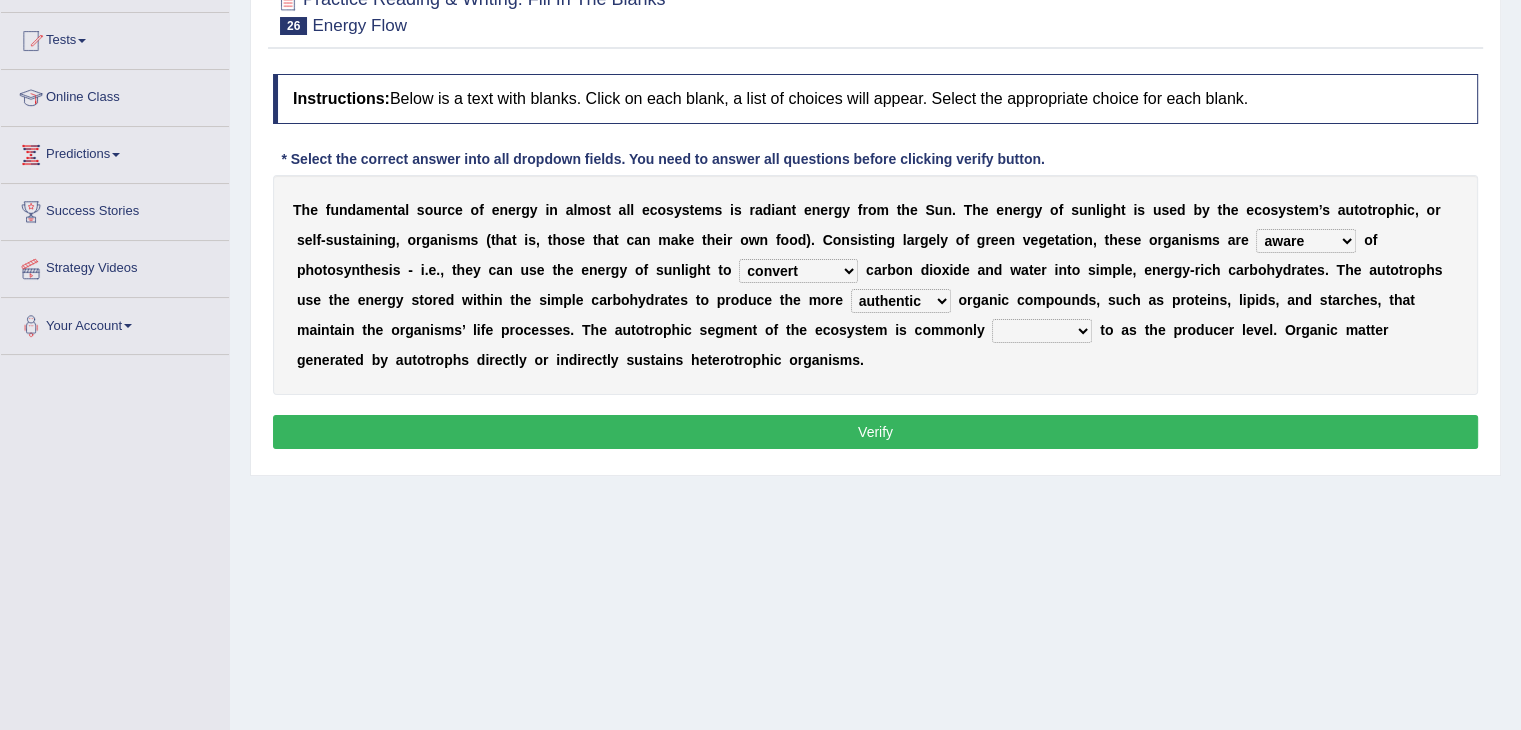 click on "T h e    f u n d a m e n t a l    s o u r c e    o f    e n e r g y    i n    a l m o s t    a l l    e c o s y s t e m s    i s    r a d i a n t    e n e r g y    f r o m    t h e    S u n .    T h e    e n e r g y    o f    s u n l i g h t    i s    u s e d    b y    t h e    e c o s y s t e m ’ s    a u t o t r o p h i c ,    o r    s e l f - s u s t a i n i n g ,    o r g a n i s m s    ( t h a t    i s ,    t h o s e    t h a t    c a n    m a k e    t h e i r    o w n    f o o d ) .    C o n s i s t i n g    l a r g e l y    o f    g r e e n    v e g e t a t i o n ,    t h e s e    o r g a n i s m s    a r e    aware capable proud guilty    o f    p h o t o s y n t h e s i s    -    i . e . ,    t h e y    c a n    u s e    t h e    e n e r g y    o f    s u n l i g h t    t o    communicate build convert force    c a r b o n    d i o x i d e    a n d    w a t e r    i n t o    s i m p l e ,    e n e r g y - r i c h    c a r b o h y d r" at bounding box center [875, 285] 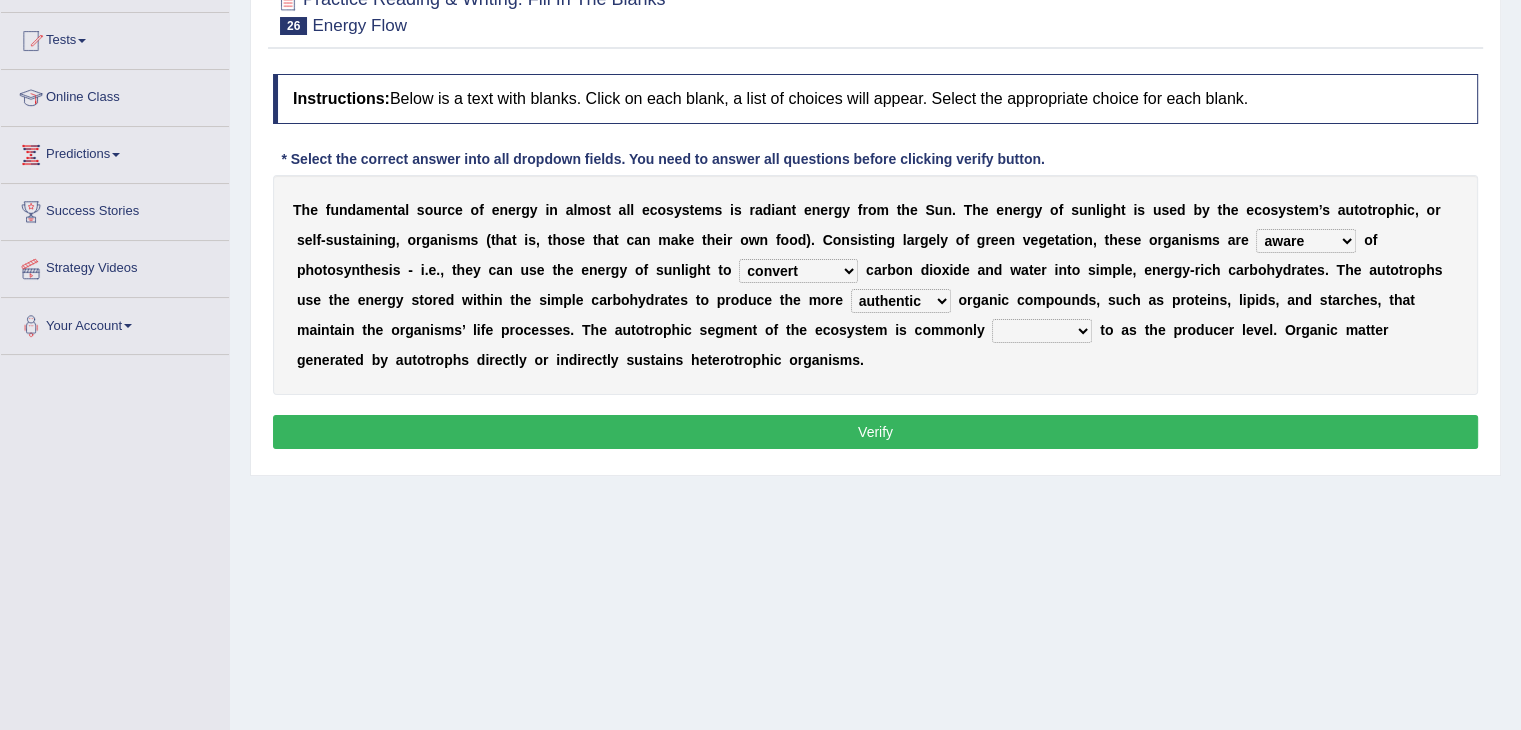 click on "normal complex authentic futile" at bounding box center [901, 301] 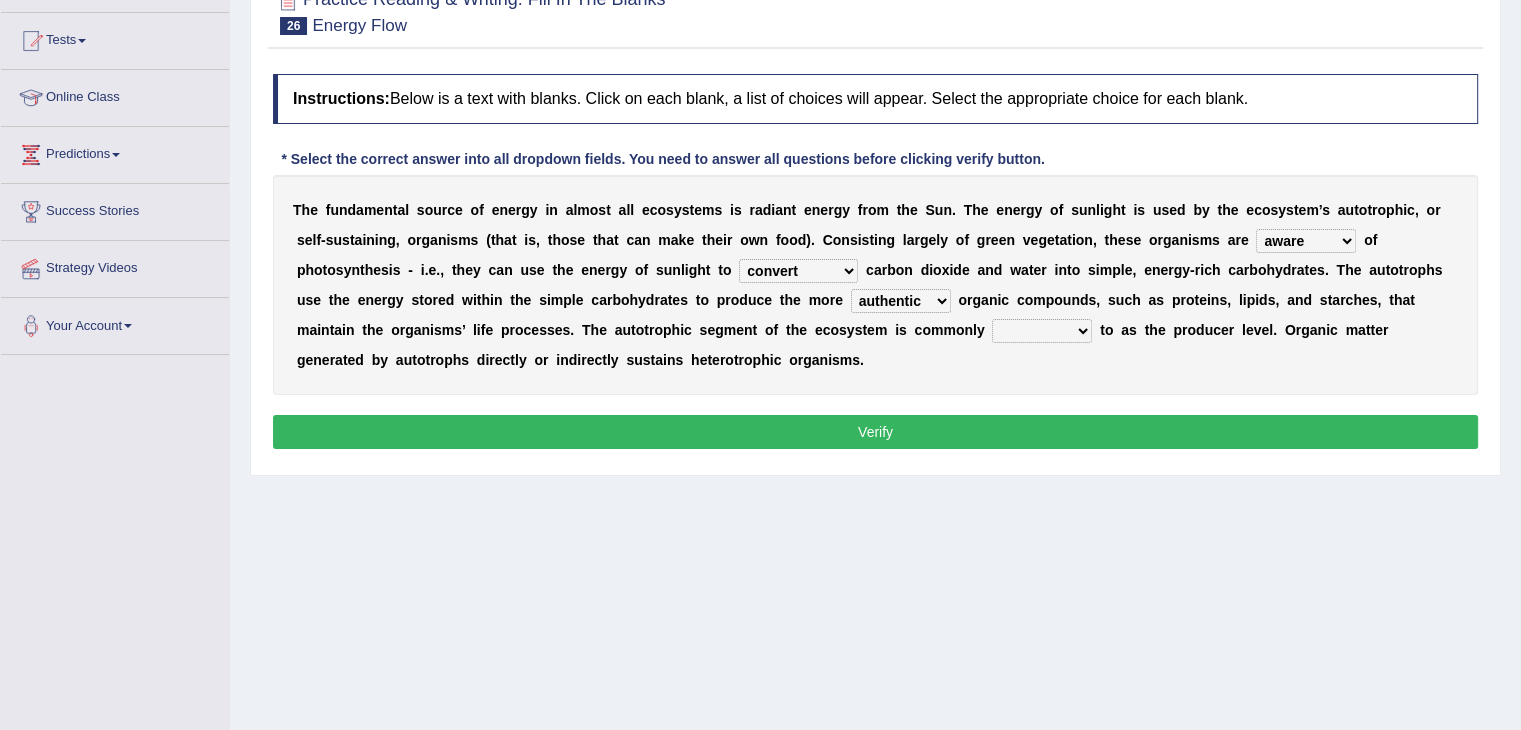 click on "normal complex authentic futile" at bounding box center (901, 301) 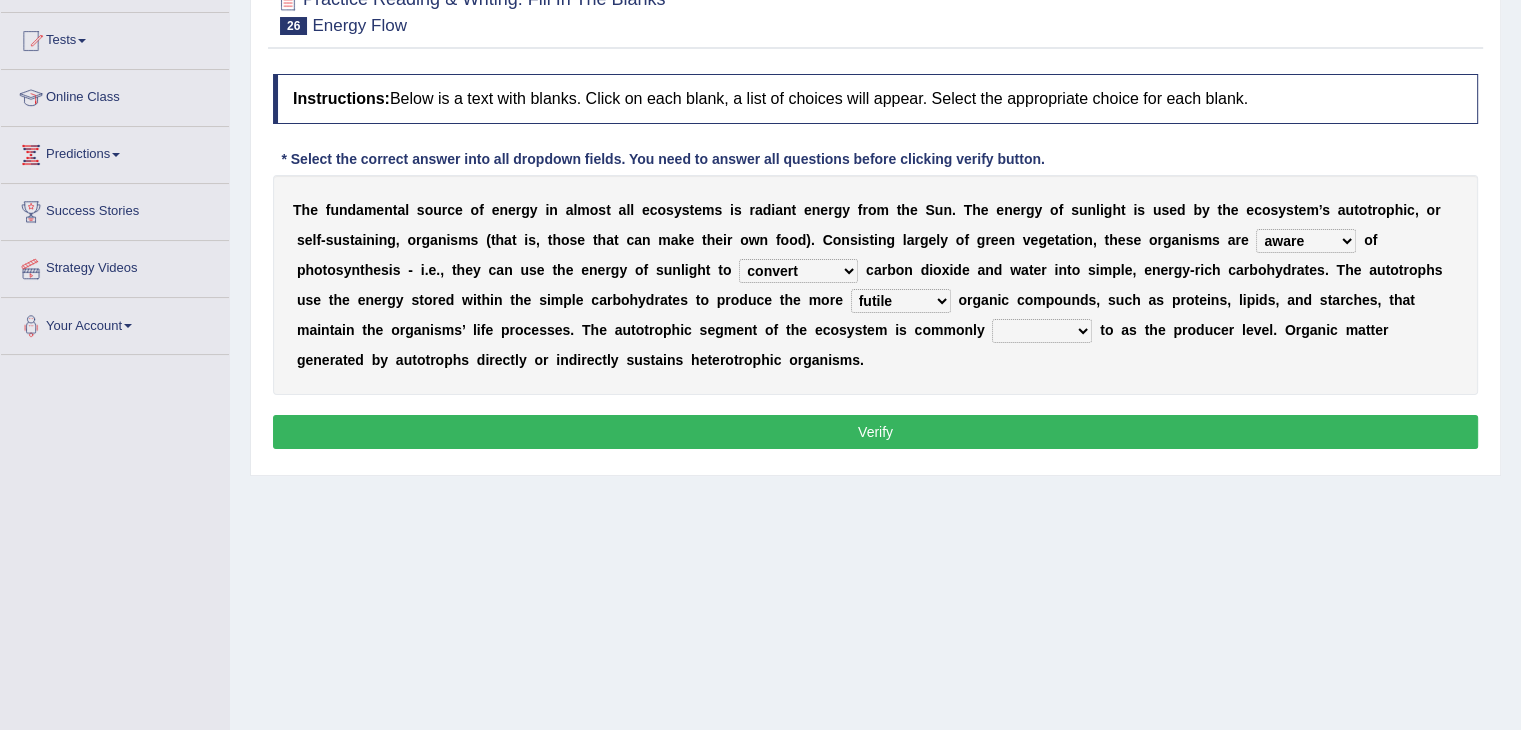 click on "normal complex authentic futile" at bounding box center (901, 301) 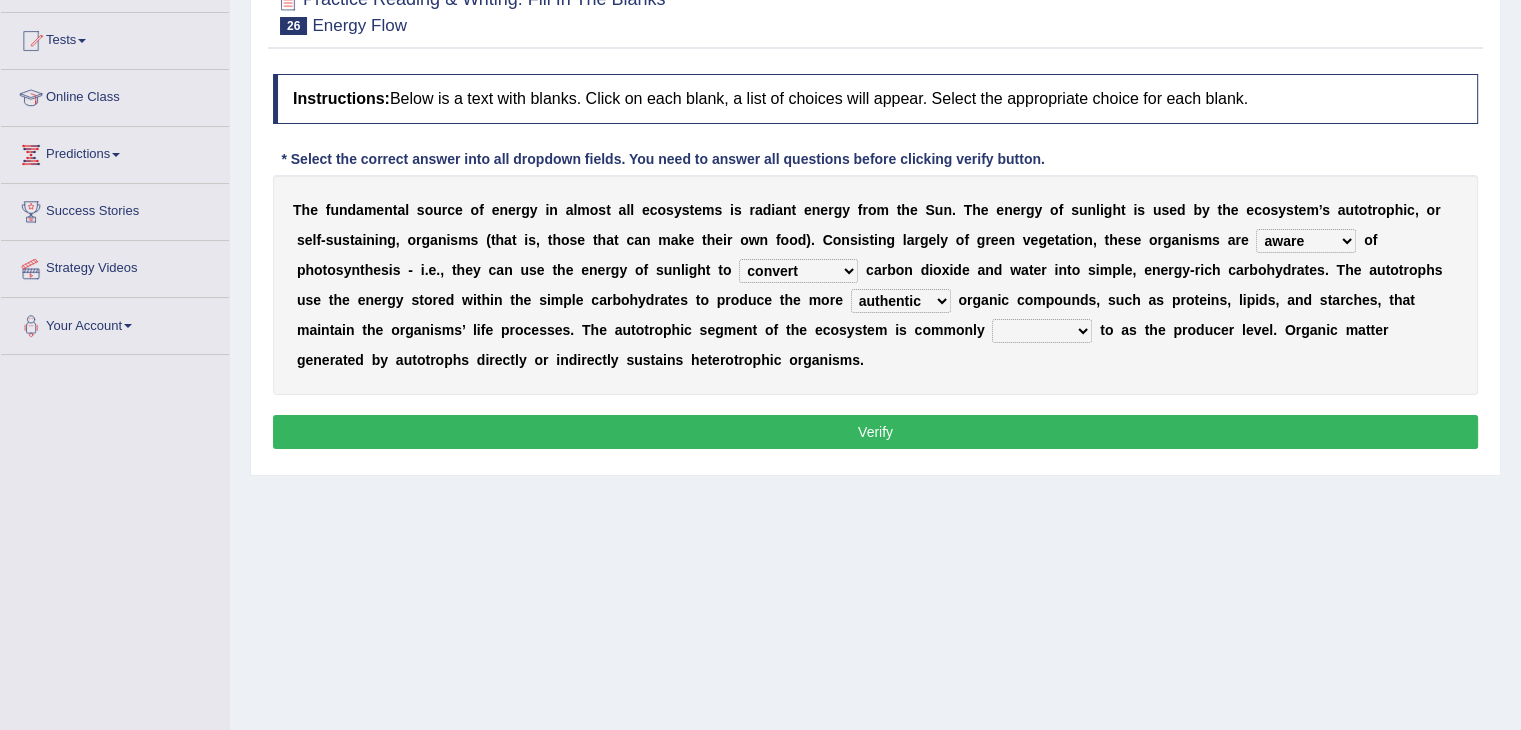 click on "made known provided referred" at bounding box center [1042, 331] 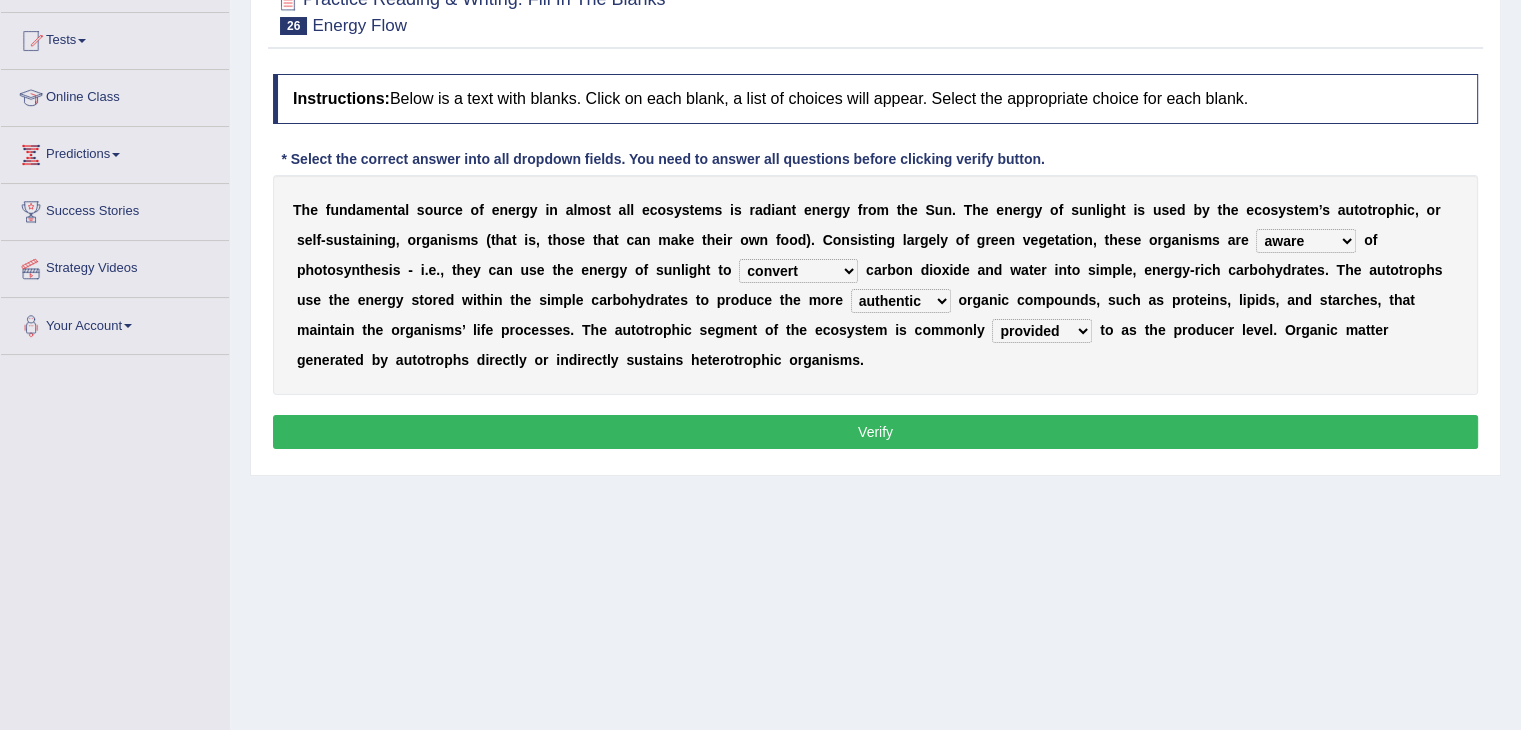 click on "Verify" at bounding box center (875, 432) 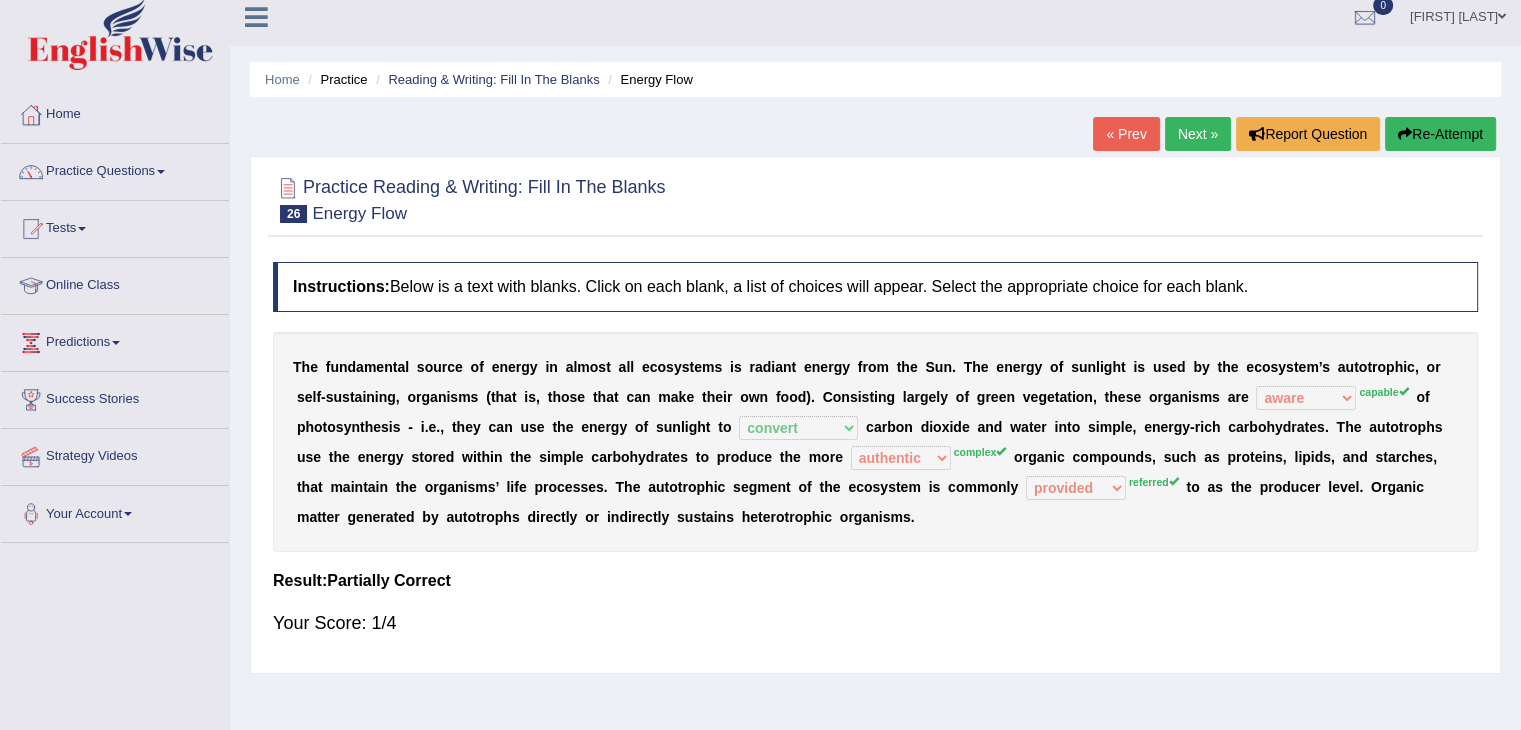 scroll, scrollTop: 0, scrollLeft: 0, axis: both 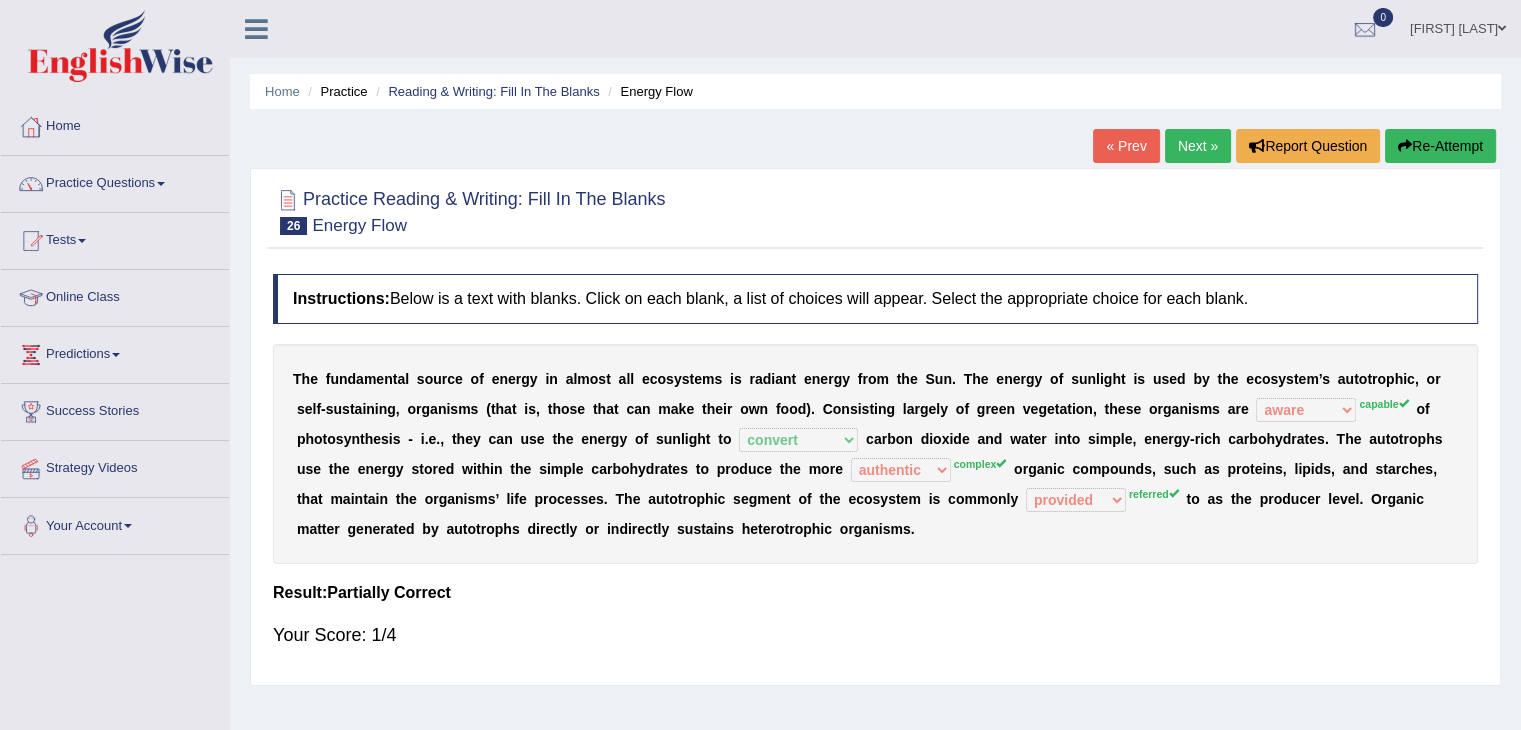 click on "Next »" at bounding box center [1198, 146] 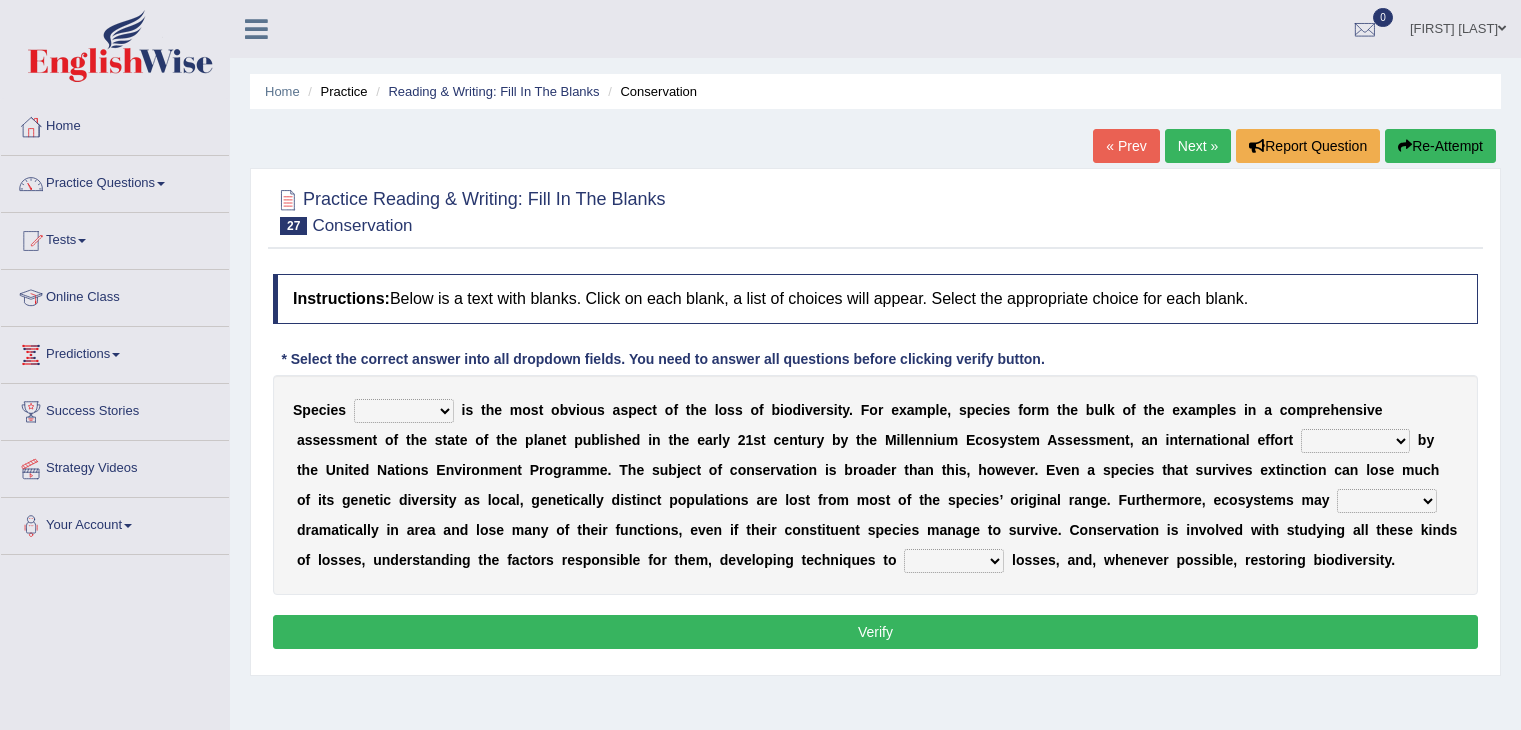 scroll, scrollTop: 200, scrollLeft: 0, axis: vertical 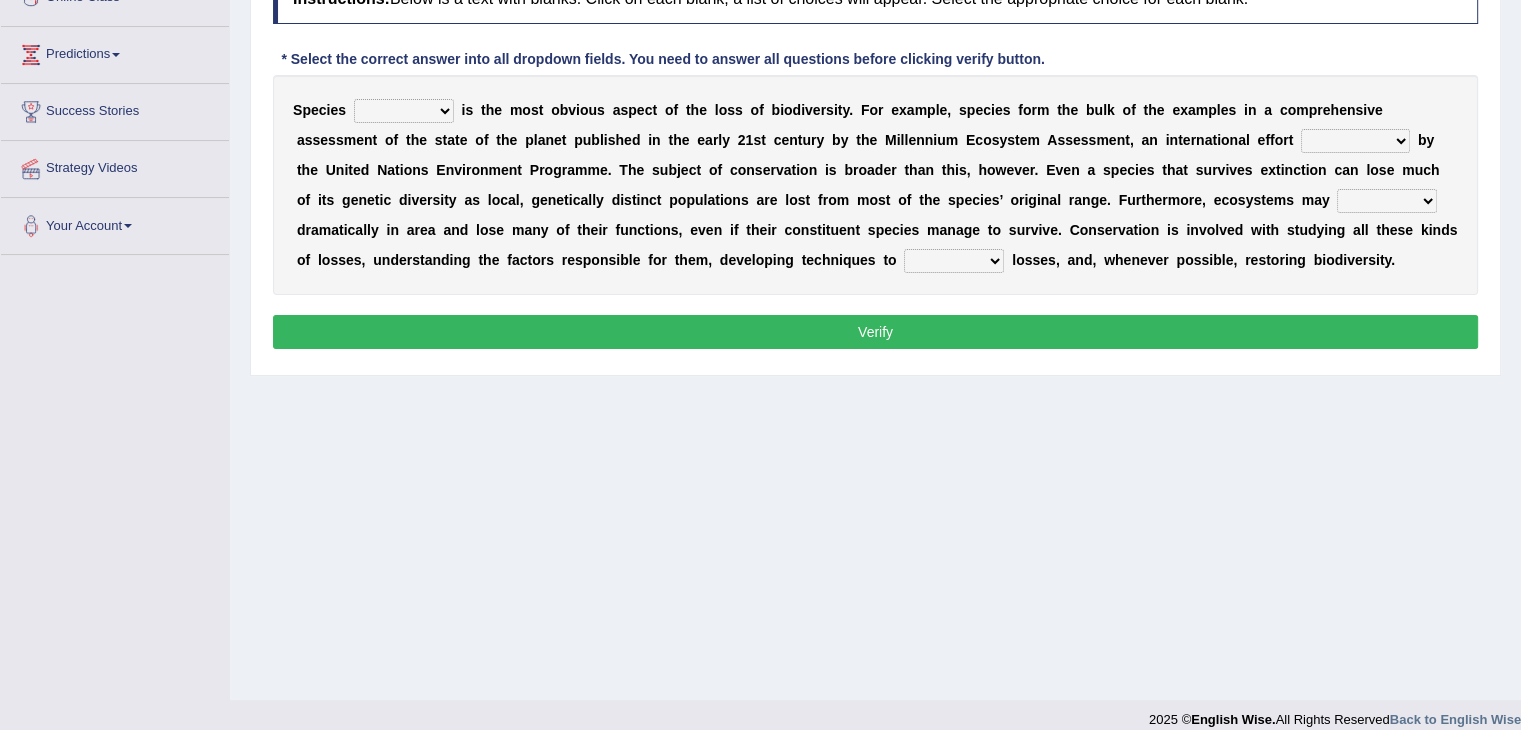 click on "richness extinction migration diversity" at bounding box center [404, 111] 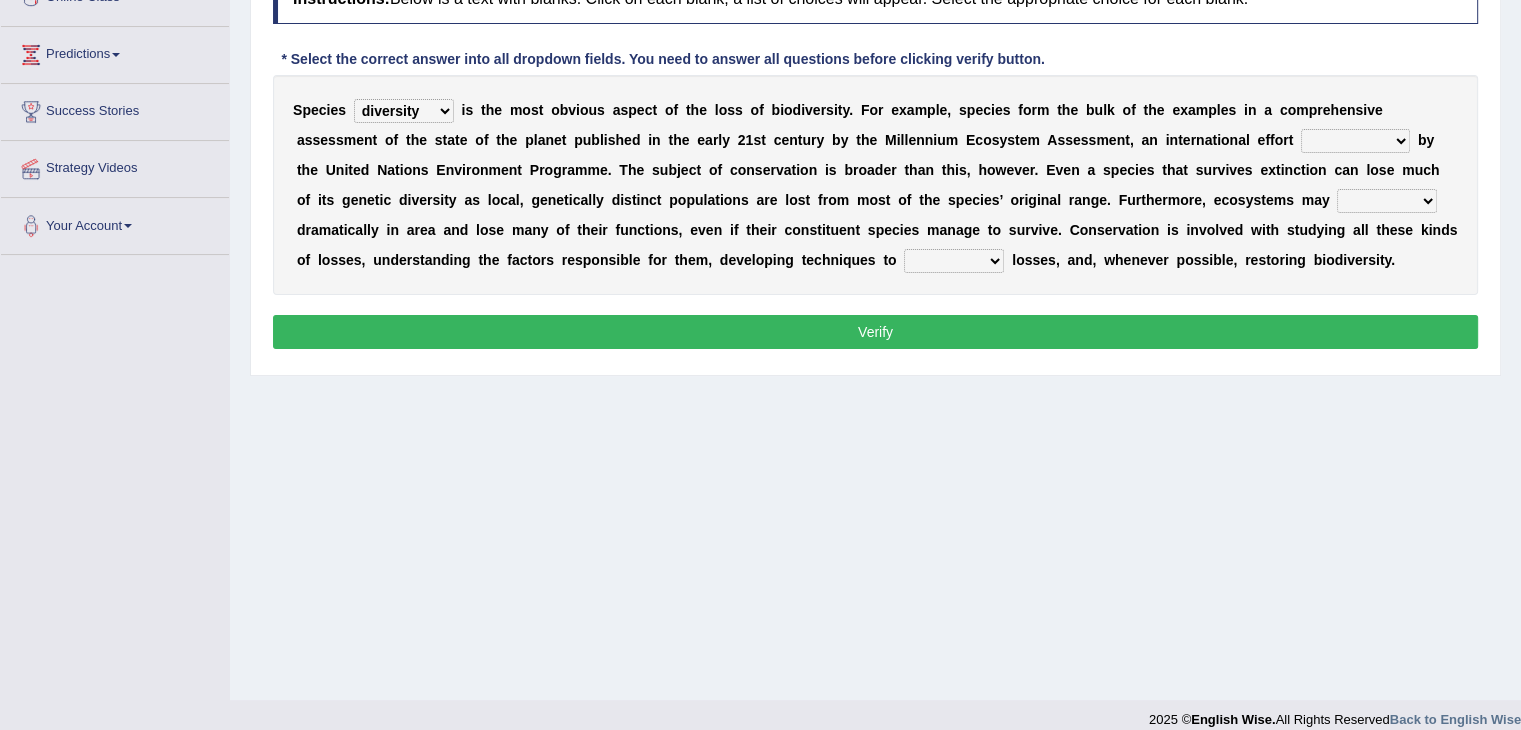 click on "richness extinction migration diversity" at bounding box center (404, 111) 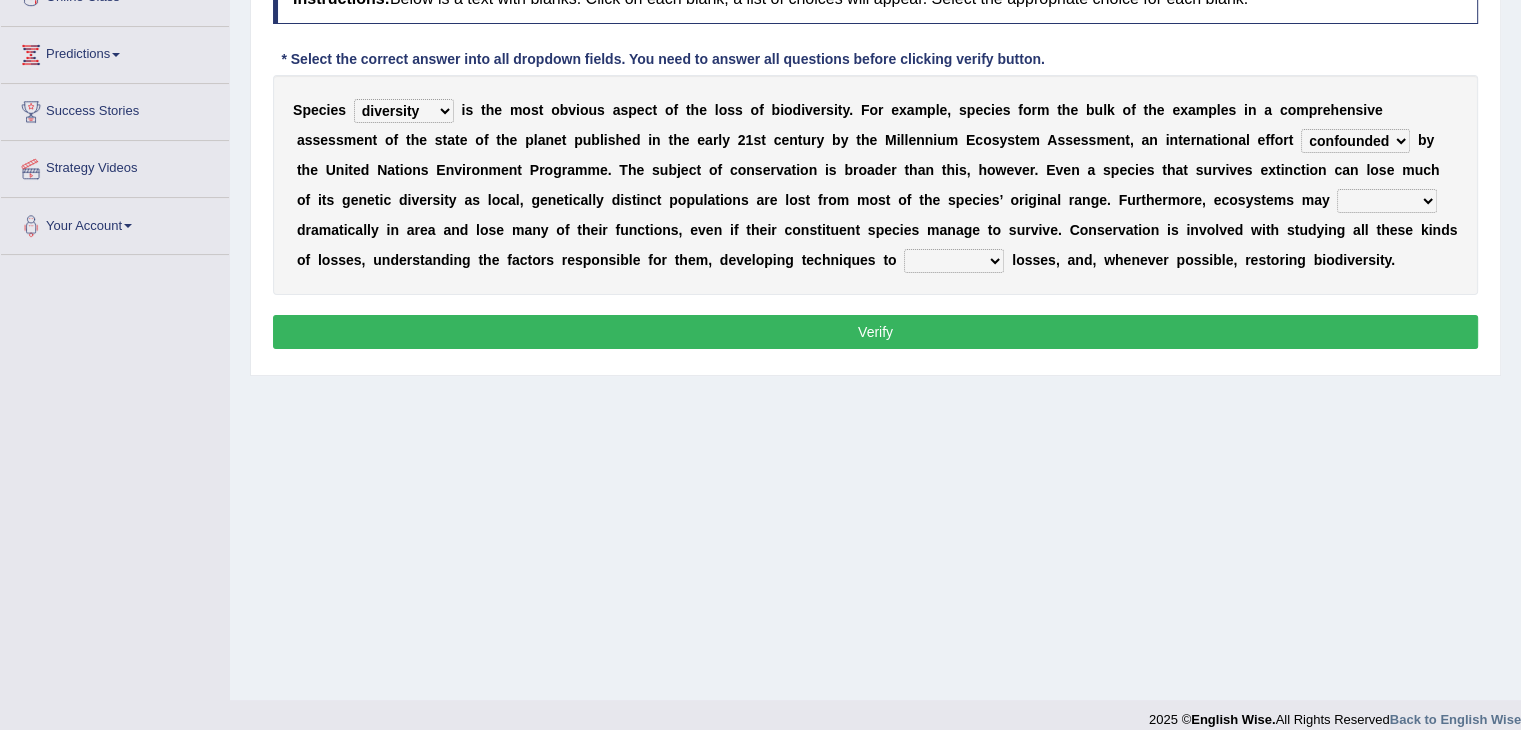 click on "confounded consulted converted coordinated" at bounding box center [1355, 141] 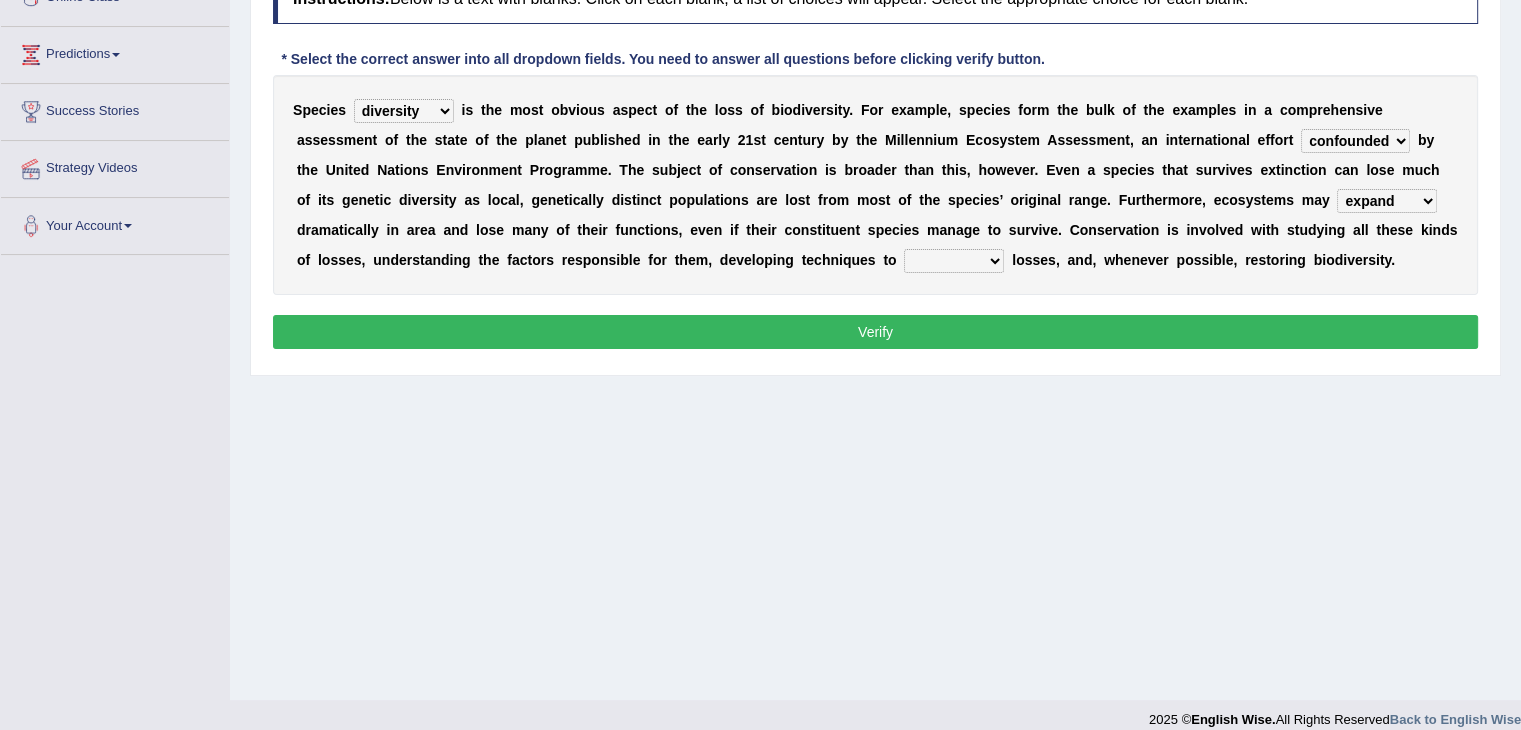 click on "expand remain shrink extend" at bounding box center (1387, 201) 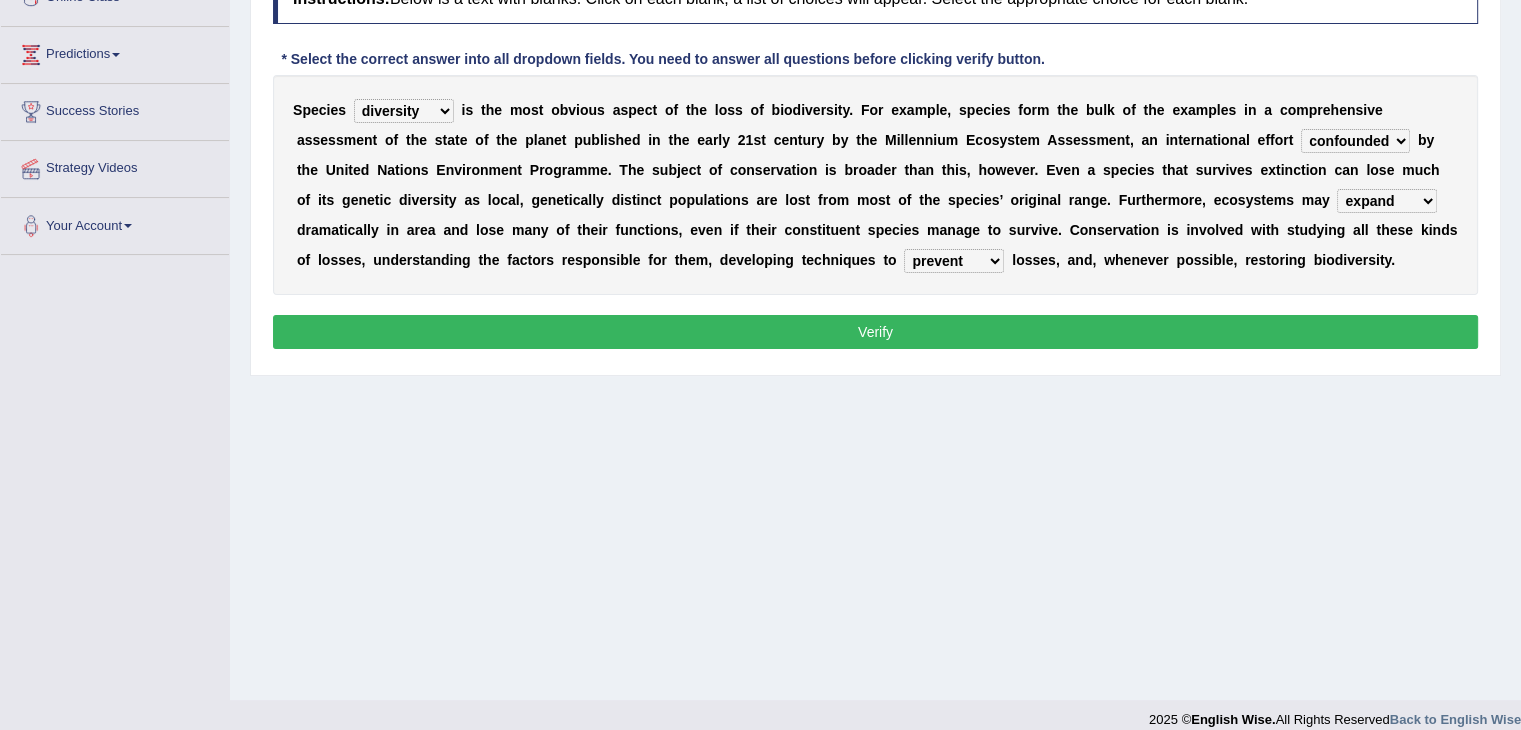 click on "prevent praise accelerate prompt" at bounding box center [954, 261] 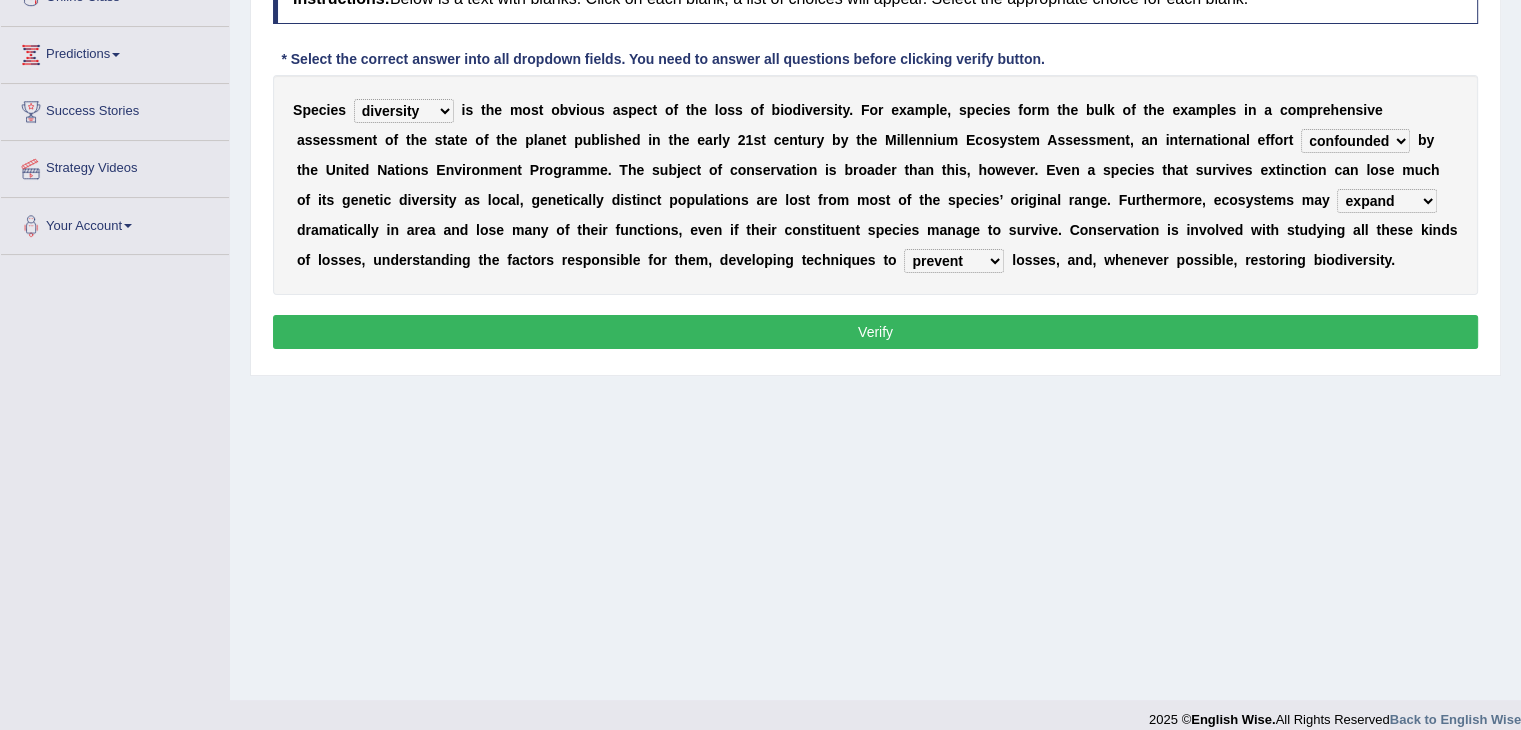 click on "Verify" at bounding box center [875, 332] 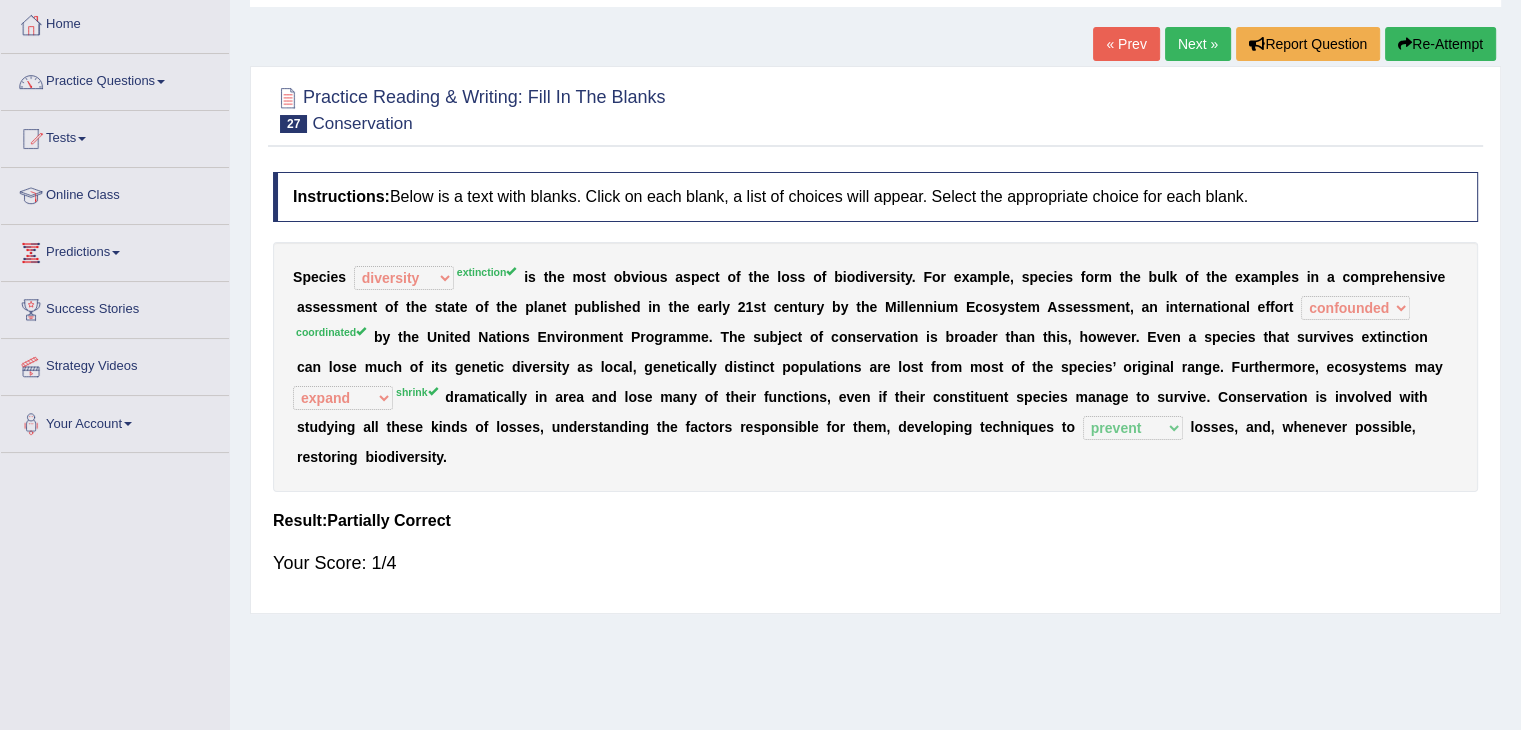 scroll, scrollTop: 100, scrollLeft: 0, axis: vertical 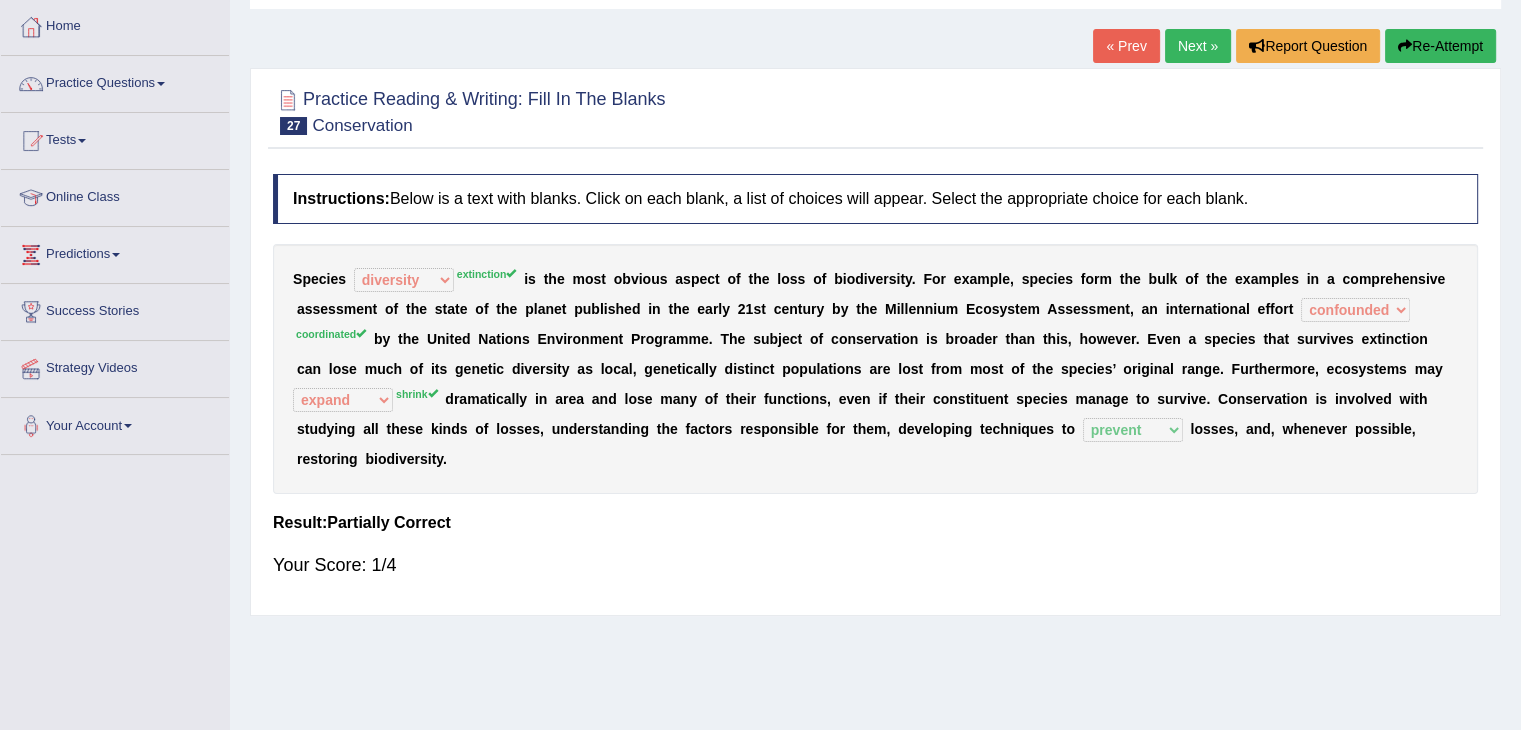 click on "Next »" at bounding box center [1198, 46] 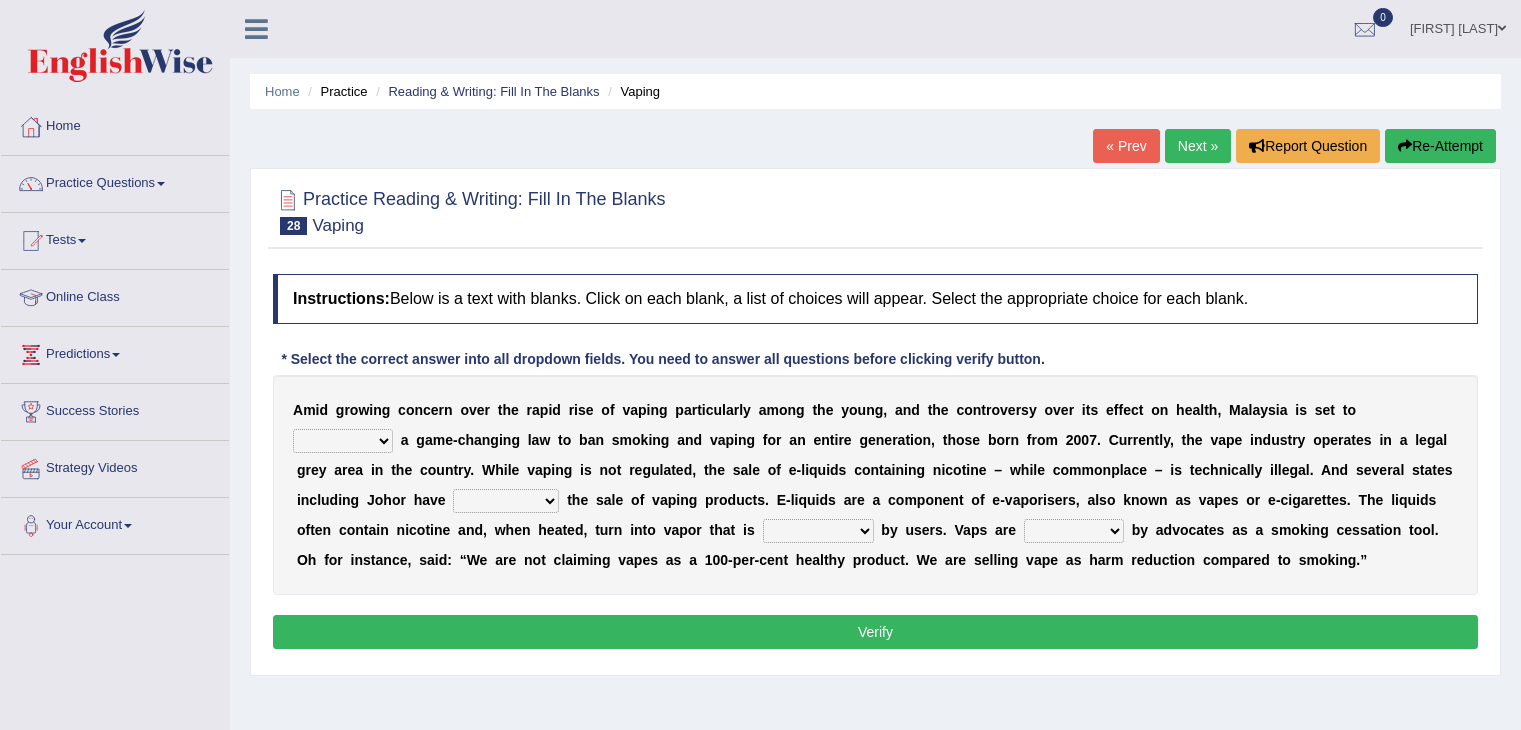 scroll, scrollTop: 0, scrollLeft: 0, axis: both 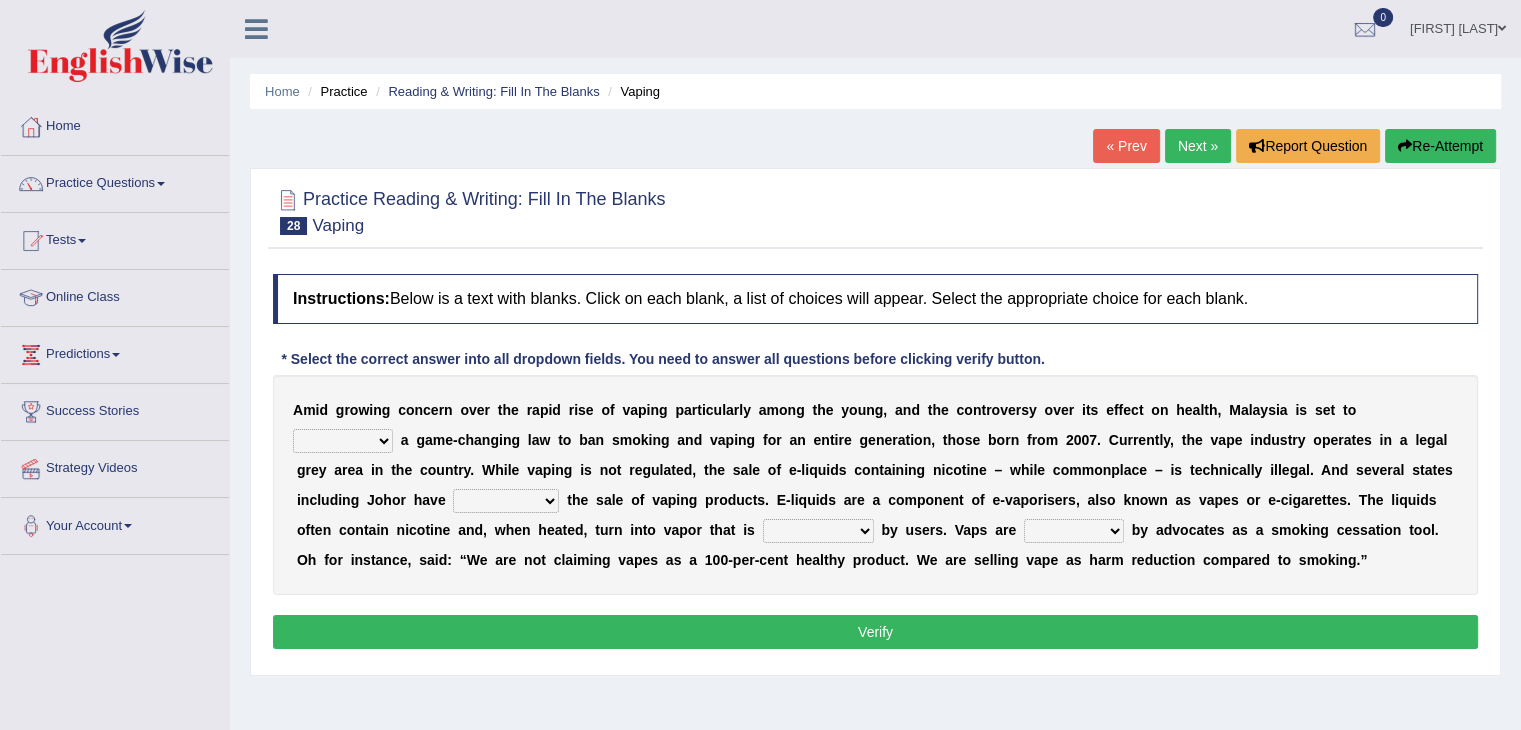 click on "introduce adapt lift enroll" at bounding box center (343, 441) 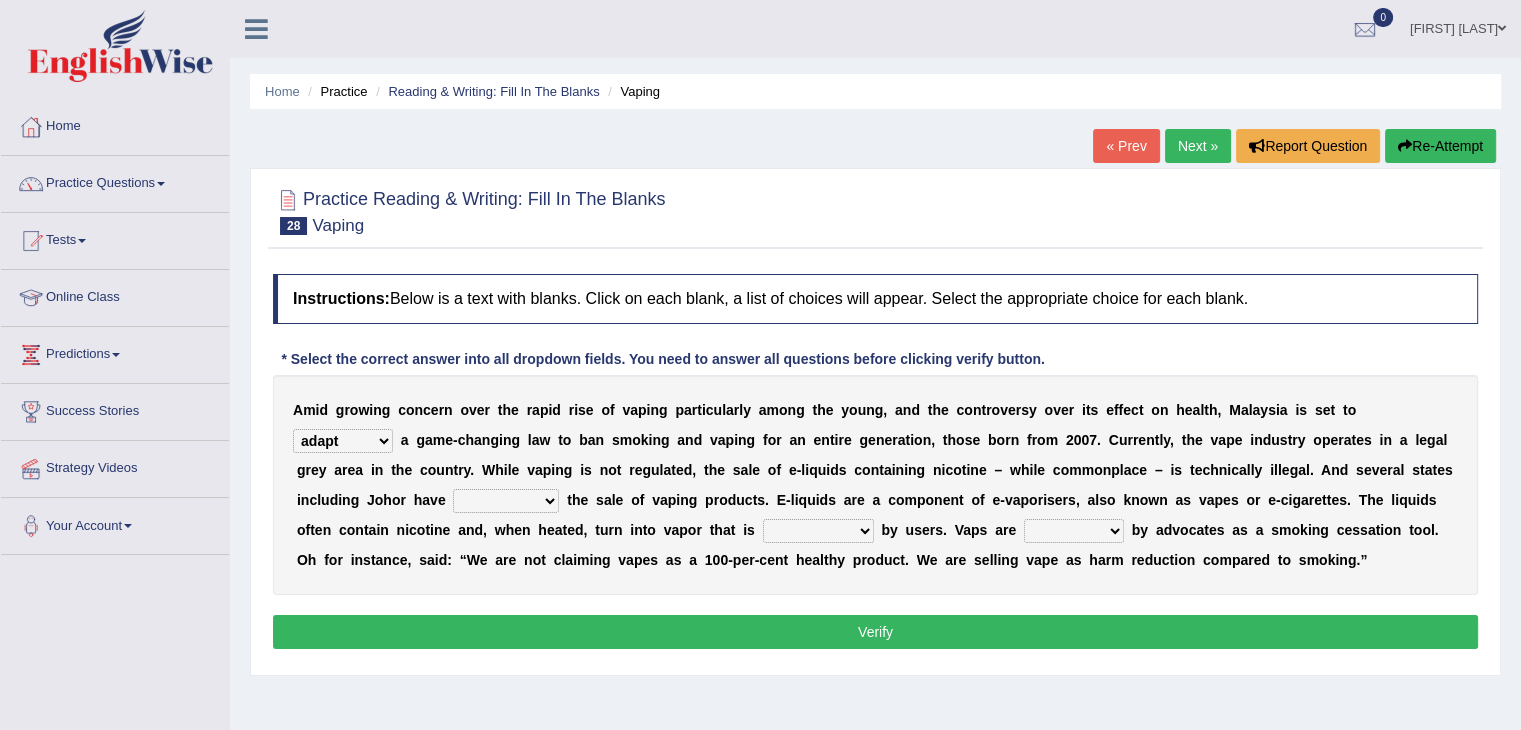 click on "introduce adapt lift enroll" at bounding box center [343, 441] 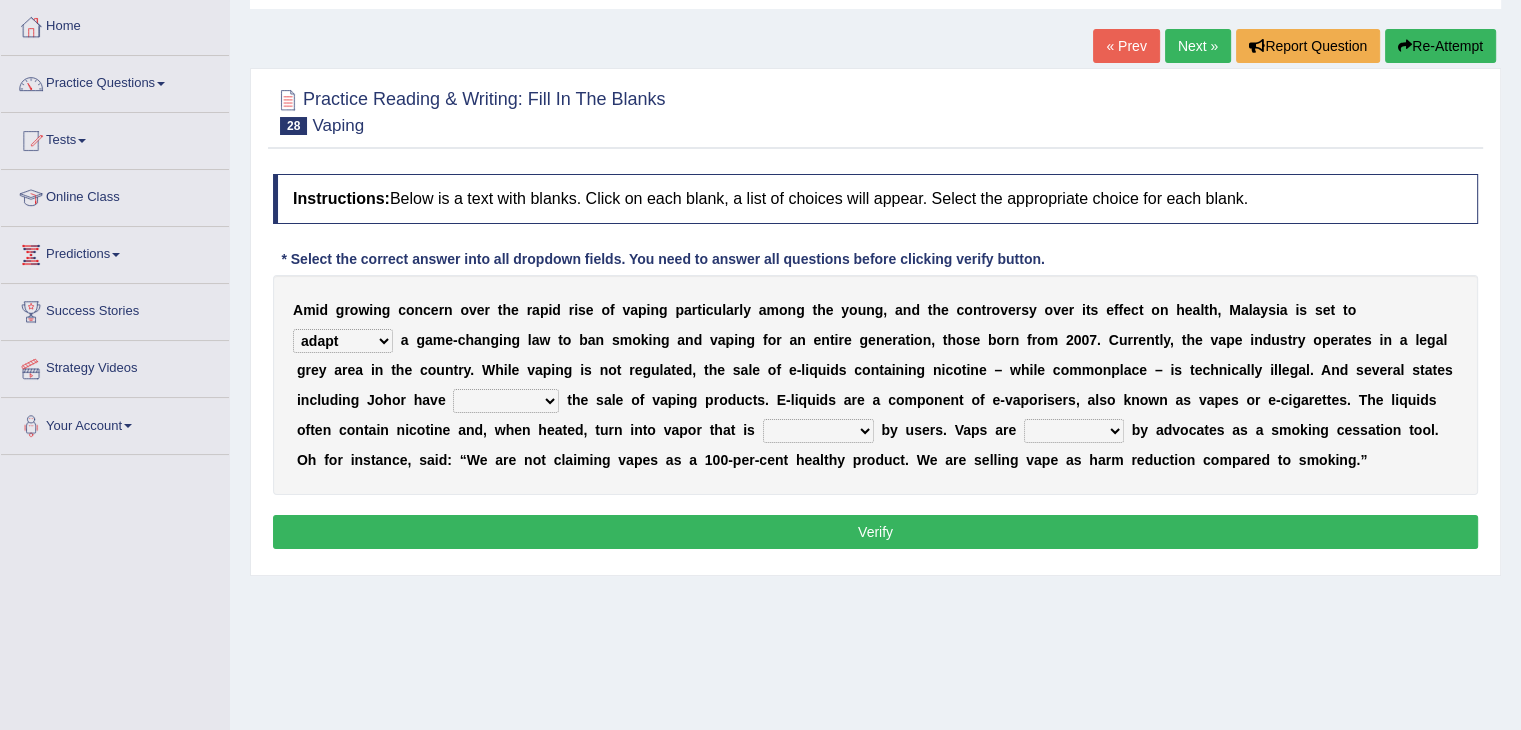 click on "proposed proliferated prohibited promoted" at bounding box center [506, 401] 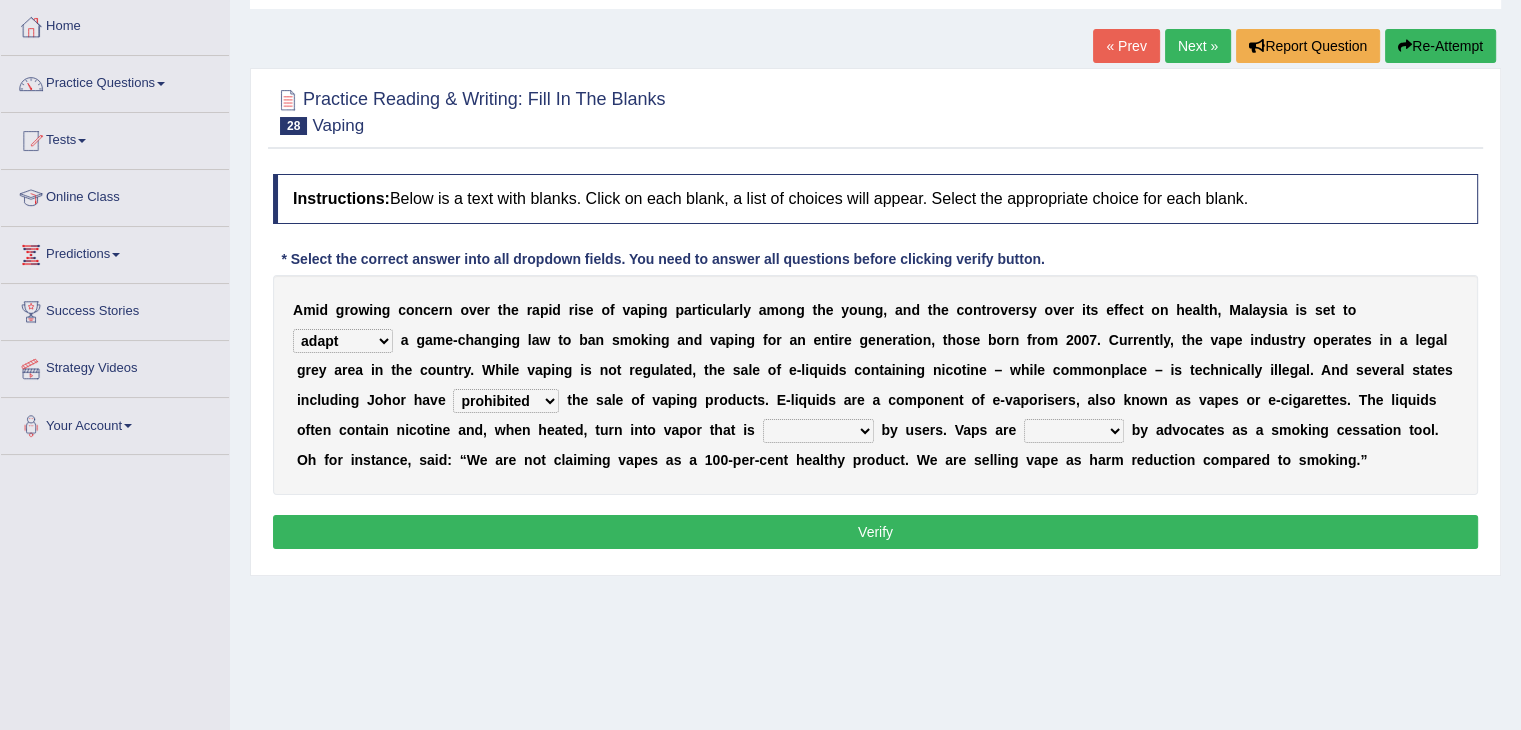click on "proposed proliferated prohibited promoted" at bounding box center (506, 401) 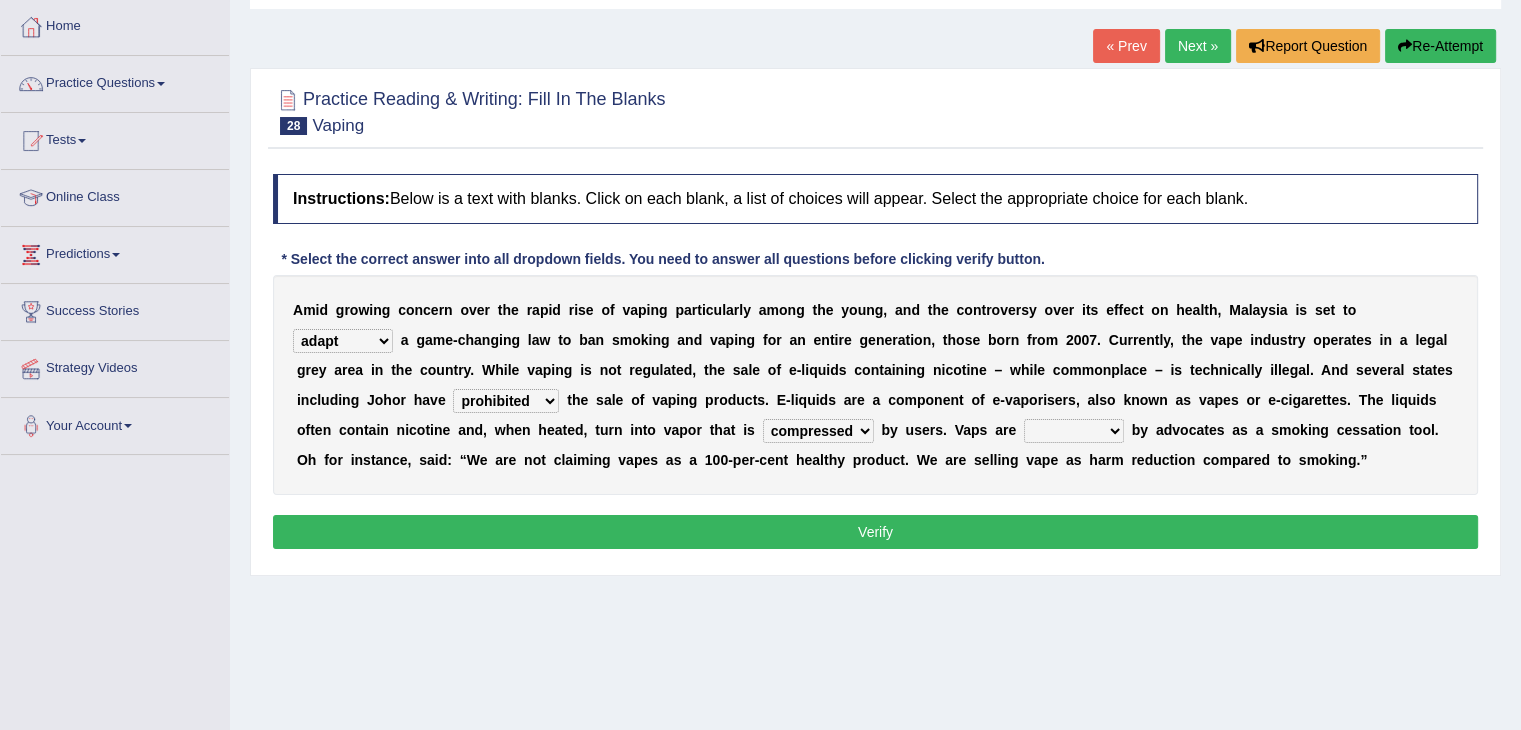 click on "comprised inhaled compressed exhaled" at bounding box center (818, 431) 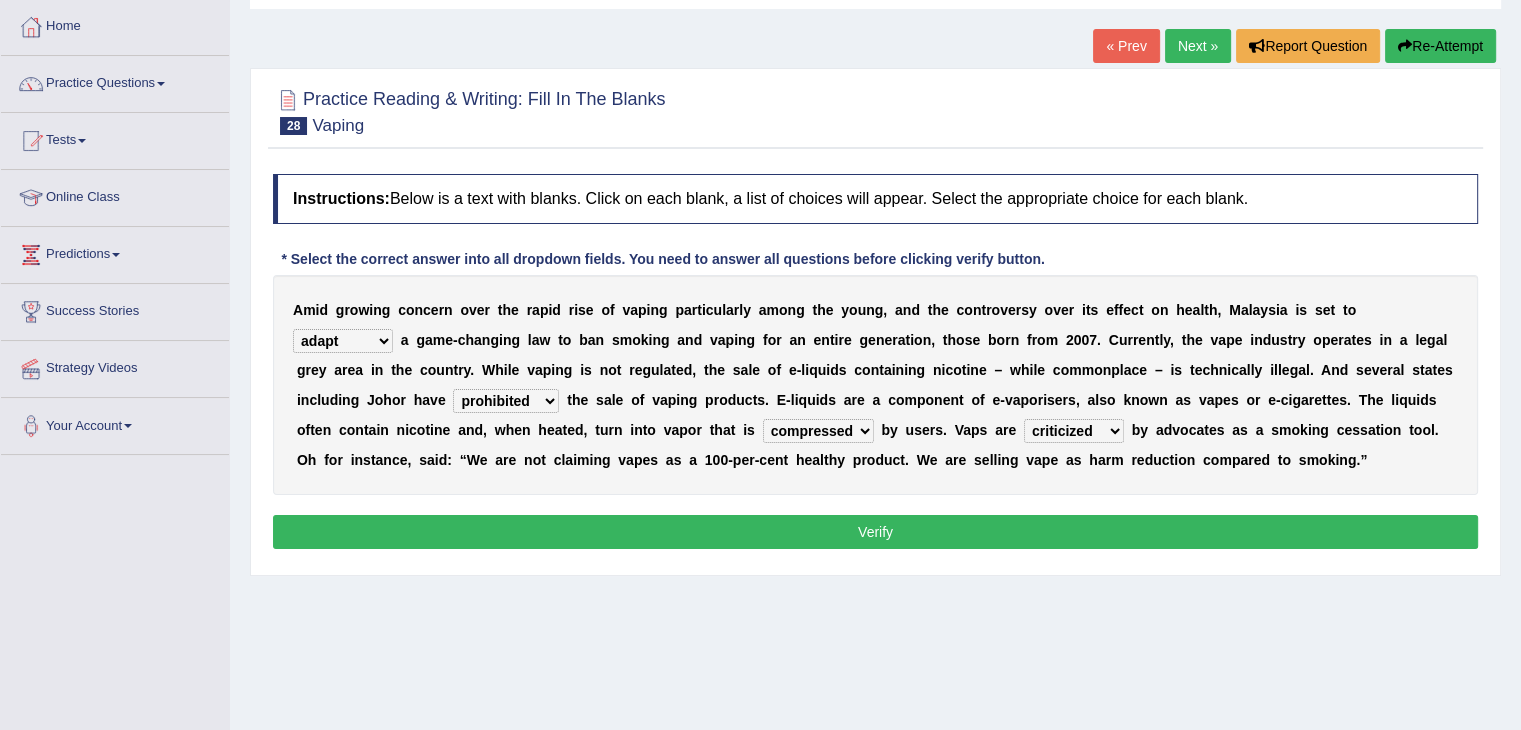 click on "touted despised criticized destroyed" at bounding box center (1074, 431) 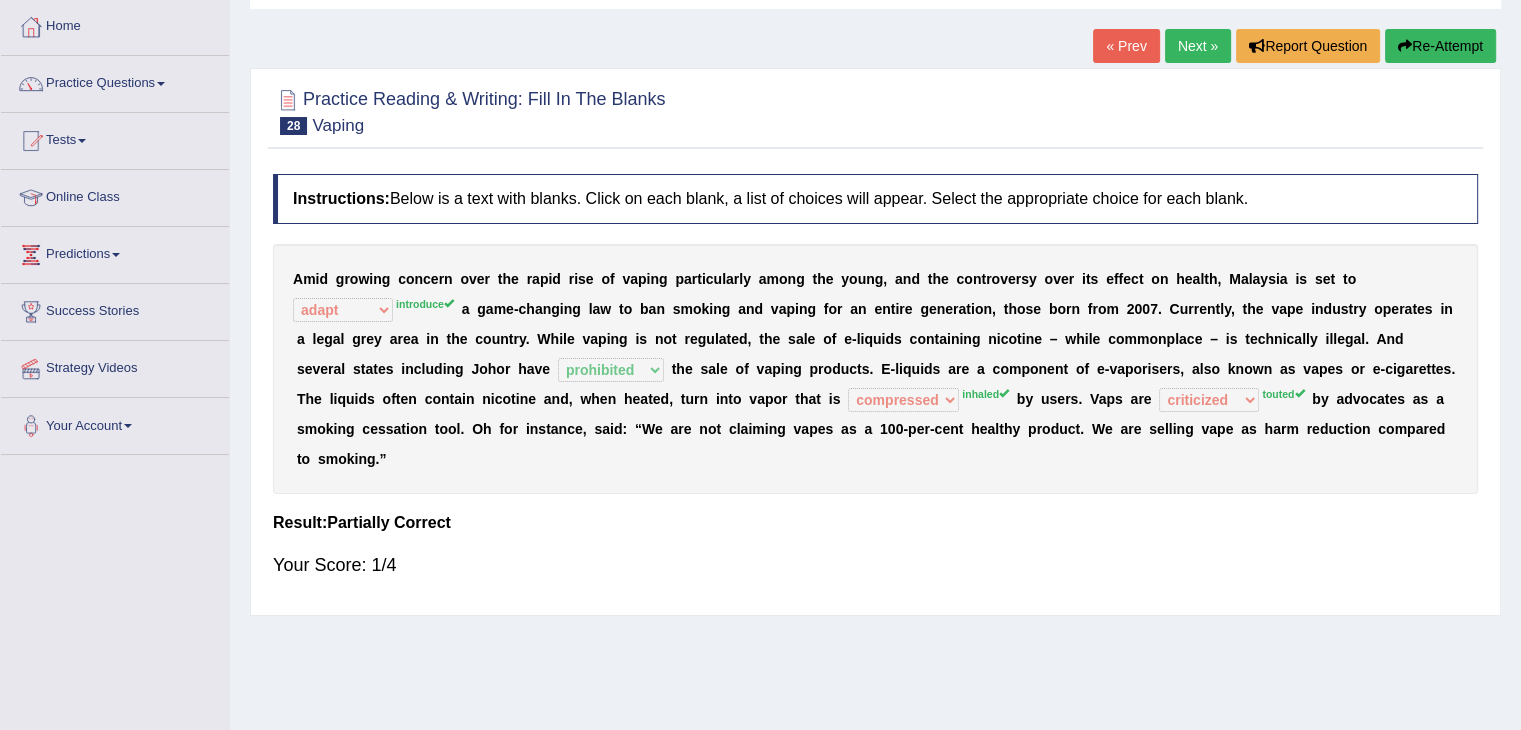 click on "Next »" at bounding box center [1198, 46] 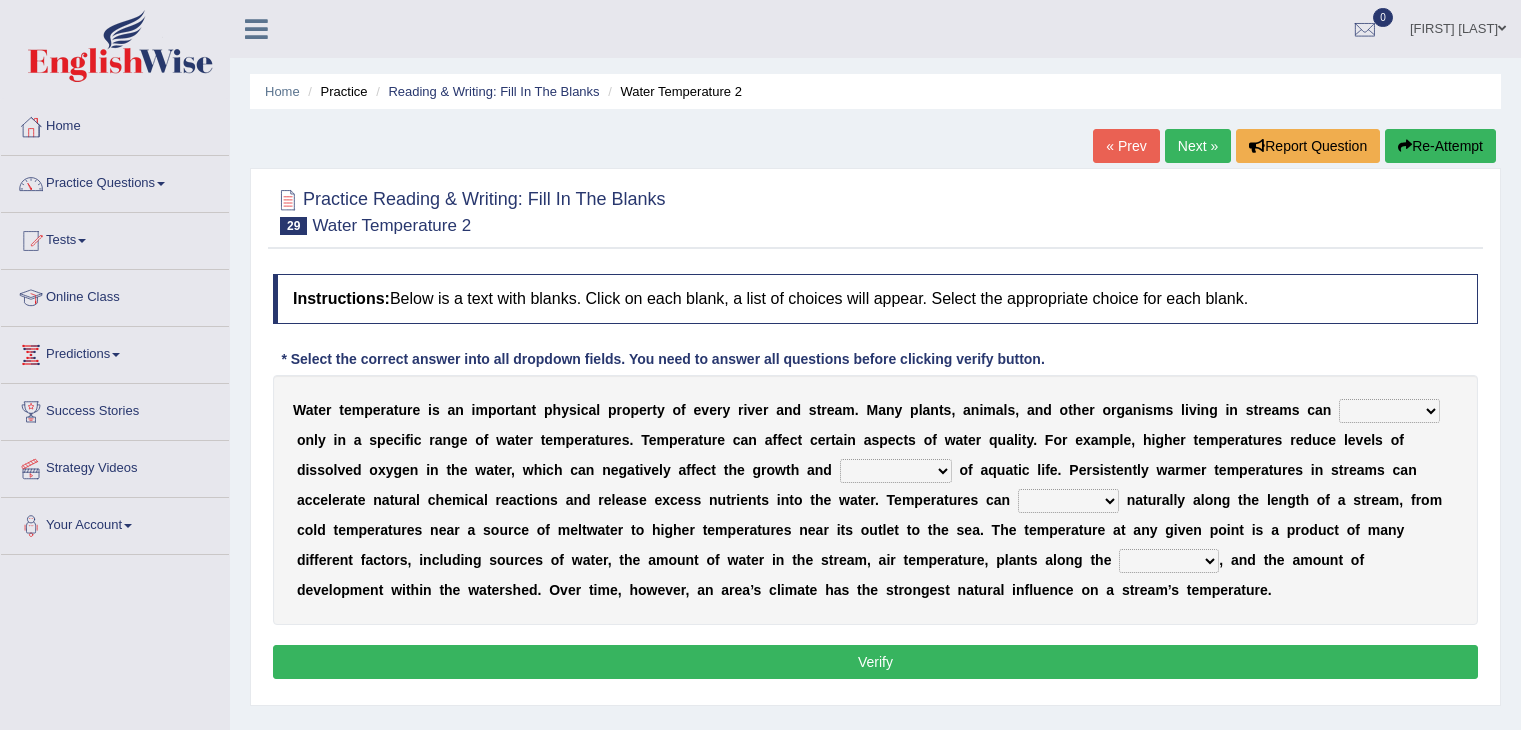 scroll, scrollTop: 0, scrollLeft: 0, axis: both 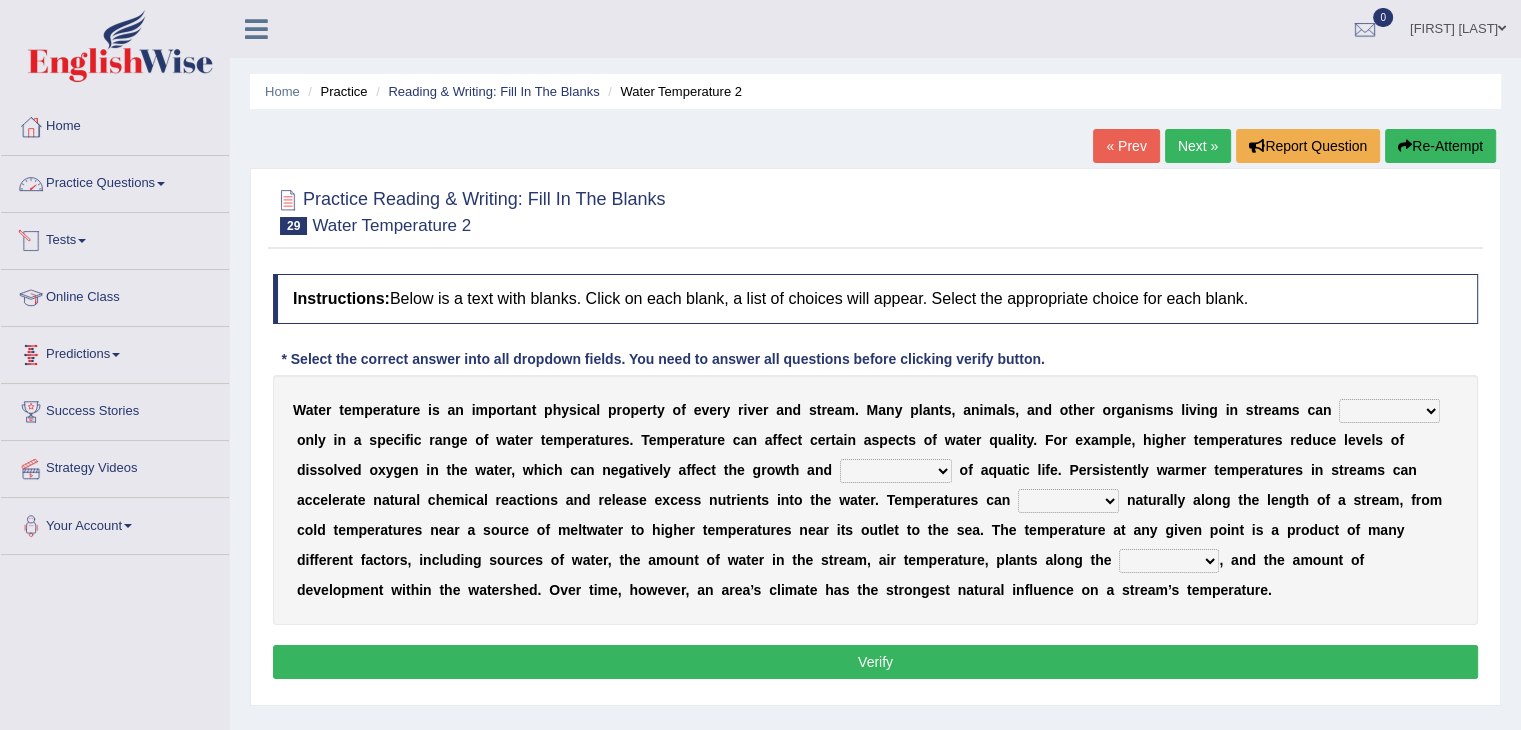 click on "Practice Questions" at bounding box center [115, 181] 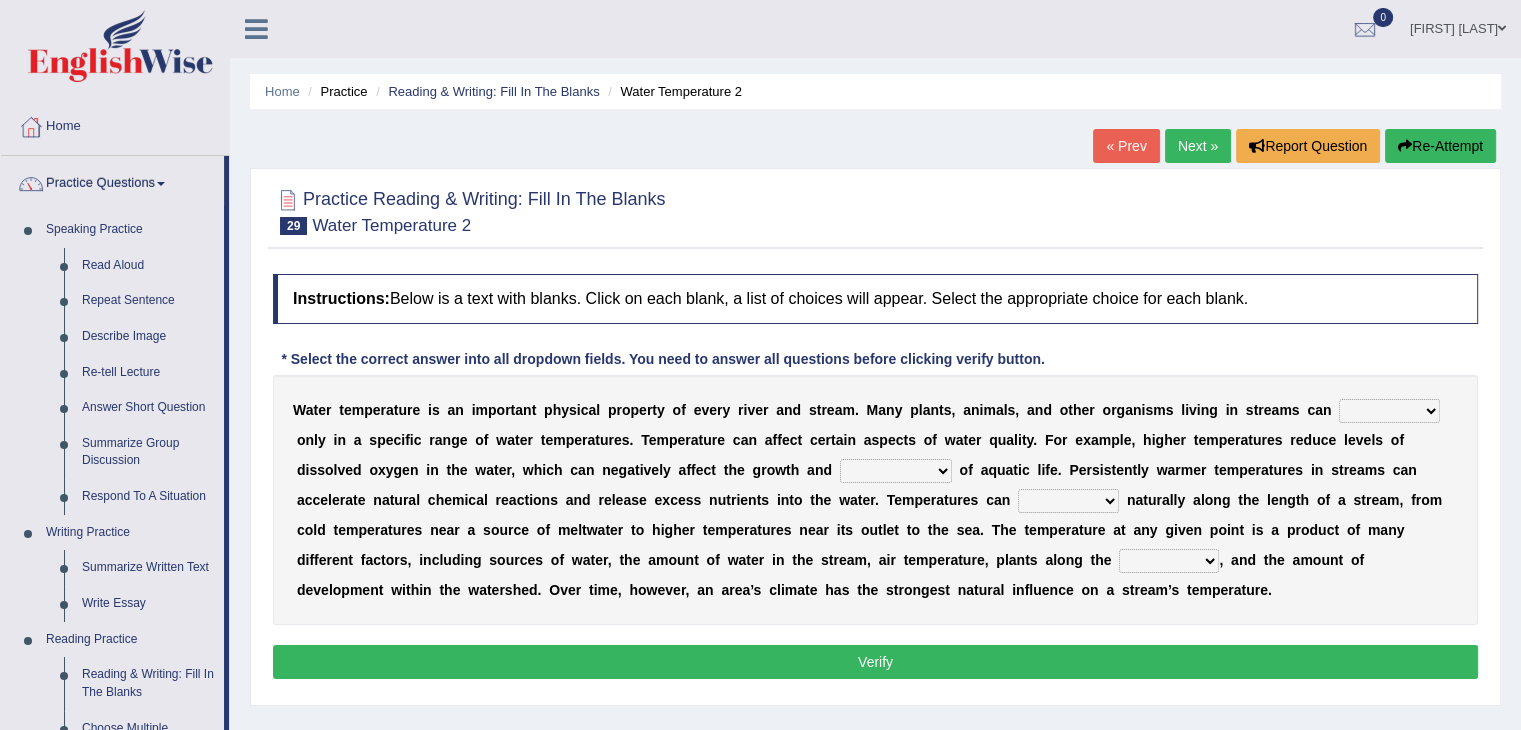 click on "wither perish flourish deteriorate" at bounding box center [1389, 411] 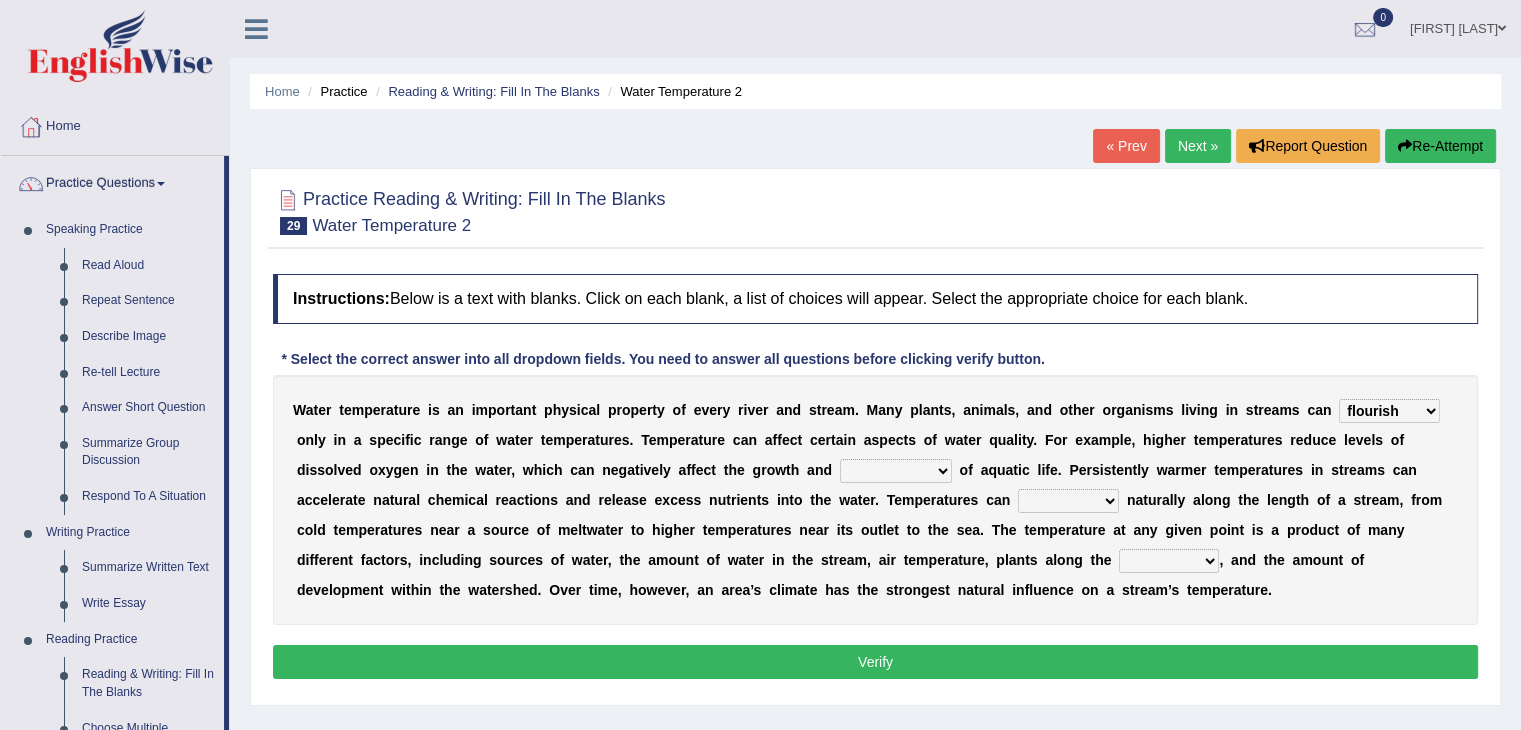 click on "productivity corrosion appreciation degradation" at bounding box center [896, 471] 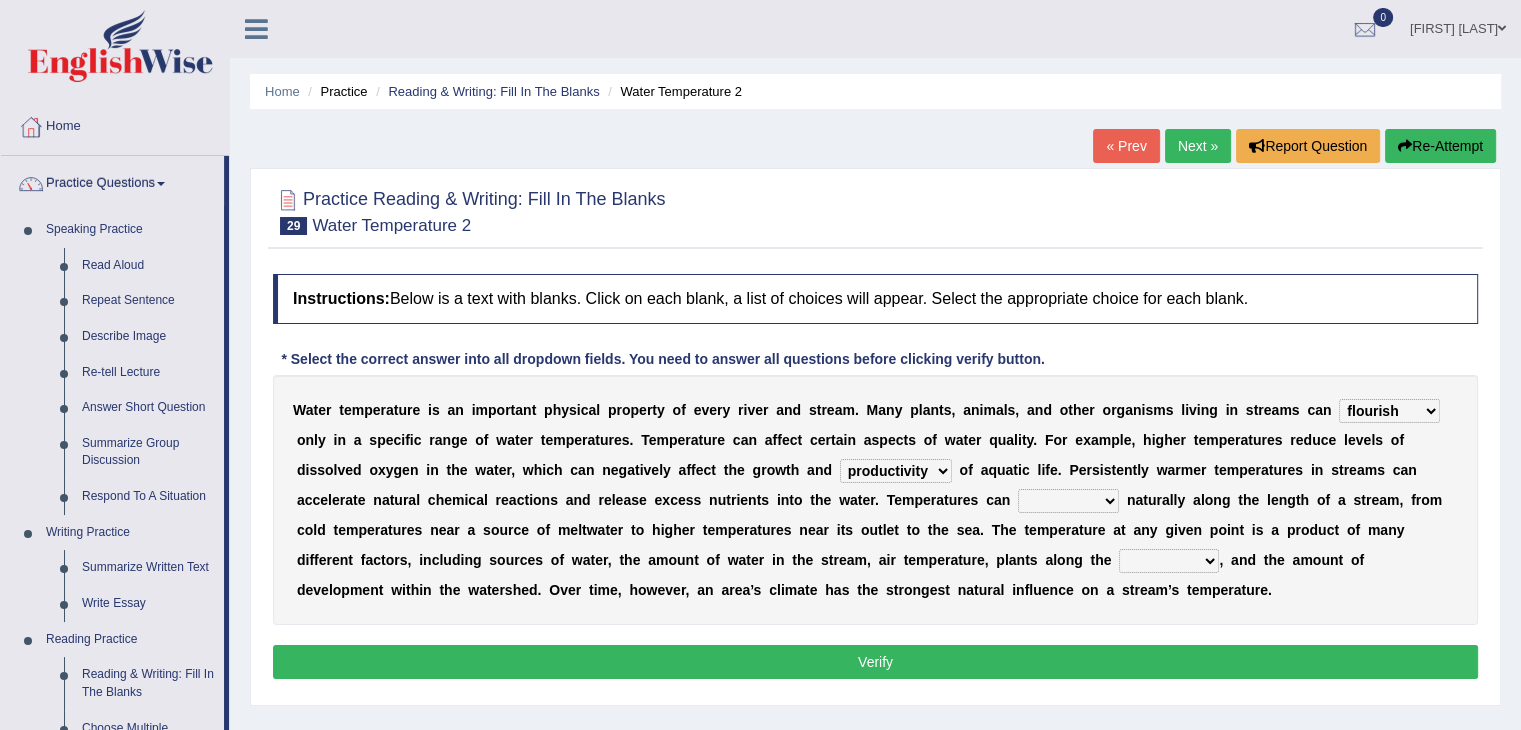 click on "decline vary remain deteriorate" at bounding box center (1068, 501) 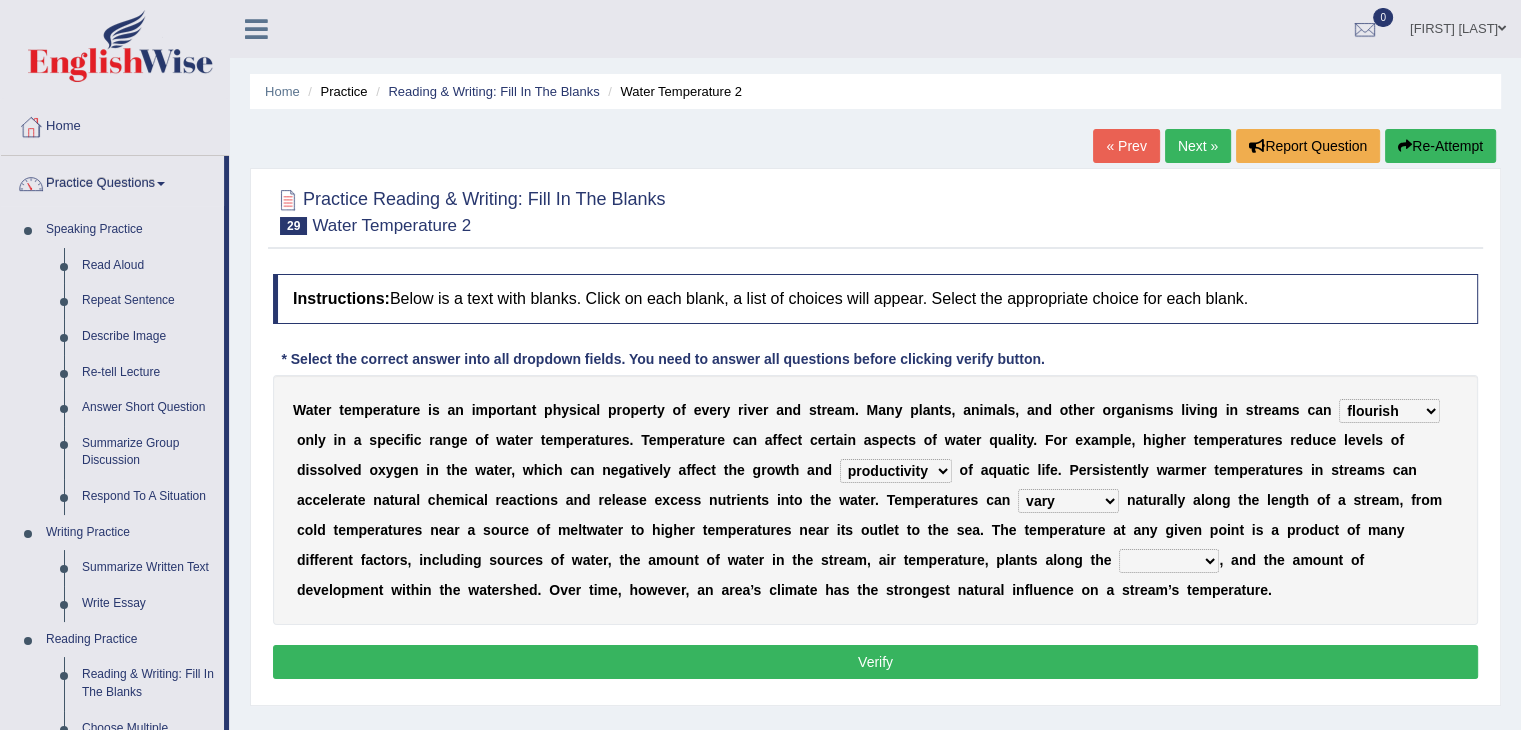 click on "decline vary remain deteriorate" at bounding box center (1068, 501) 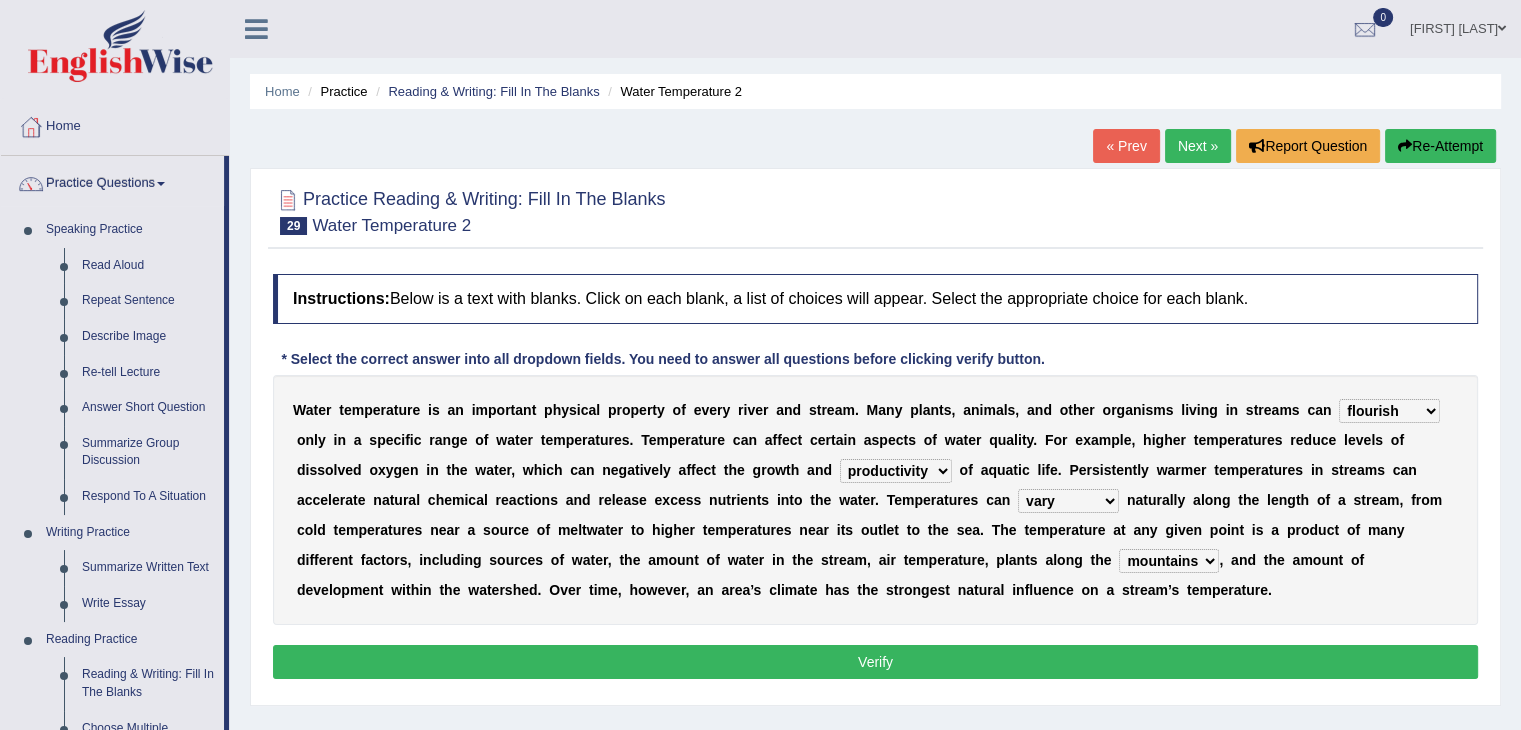 click on "Verify" at bounding box center (875, 662) 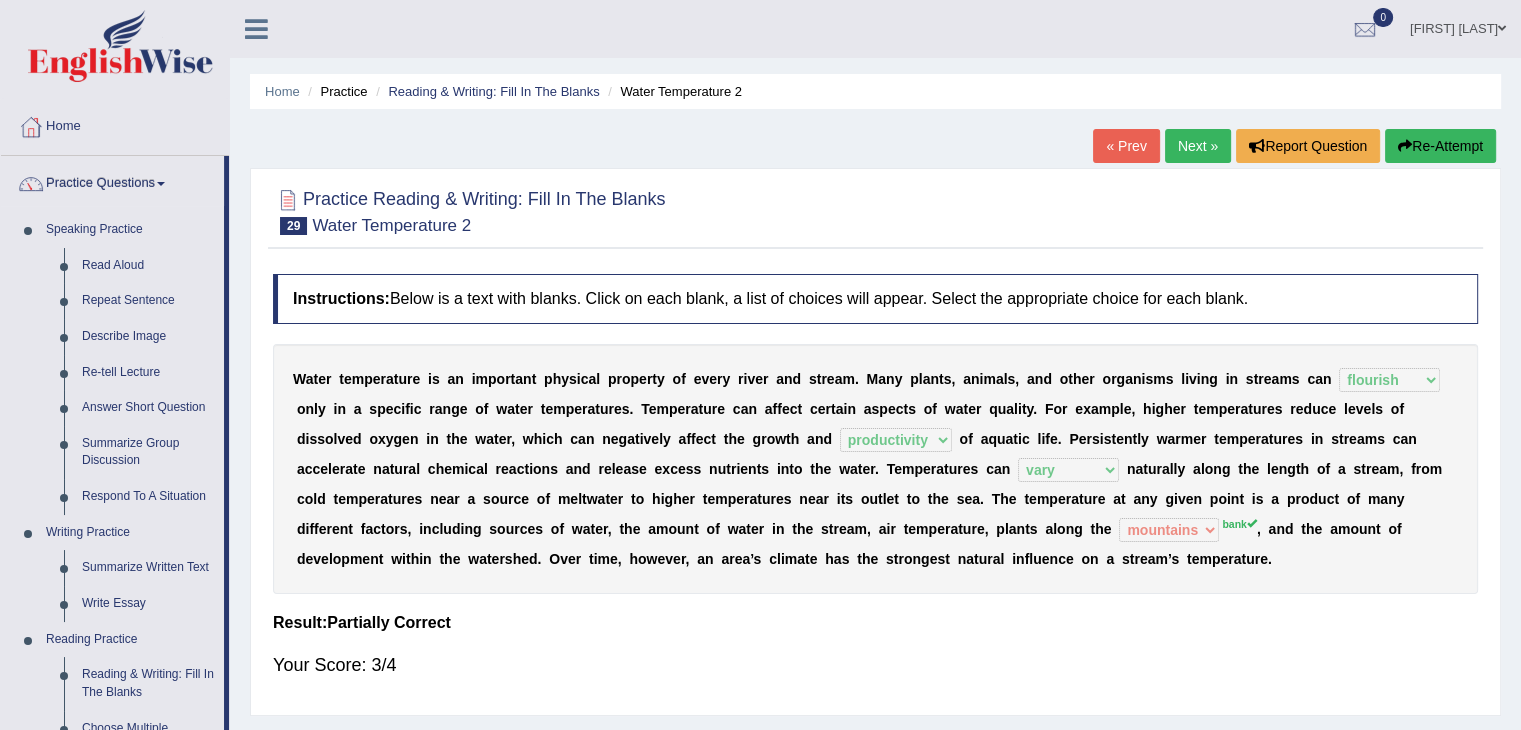click on "Next »" at bounding box center [1198, 146] 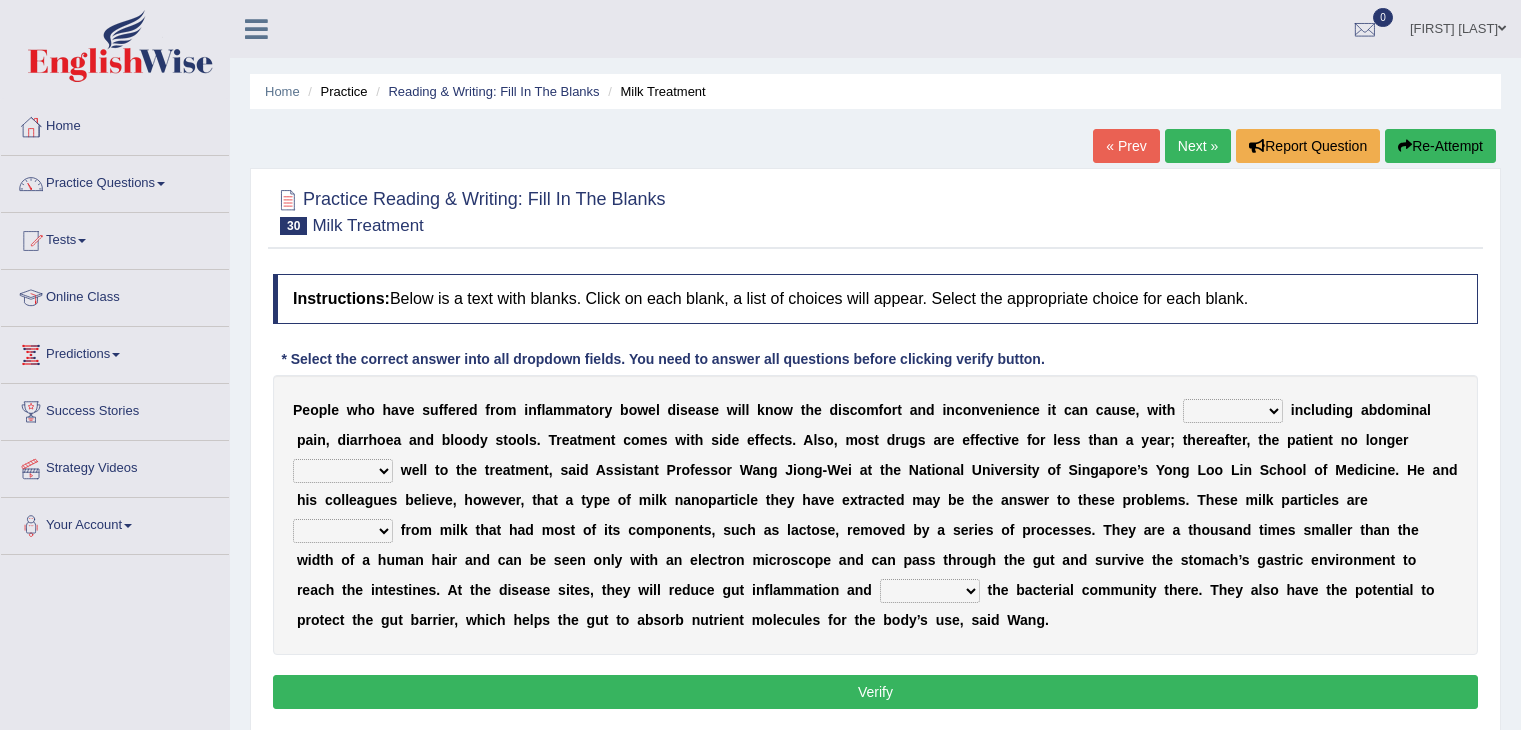 scroll, scrollTop: 0, scrollLeft: 0, axis: both 